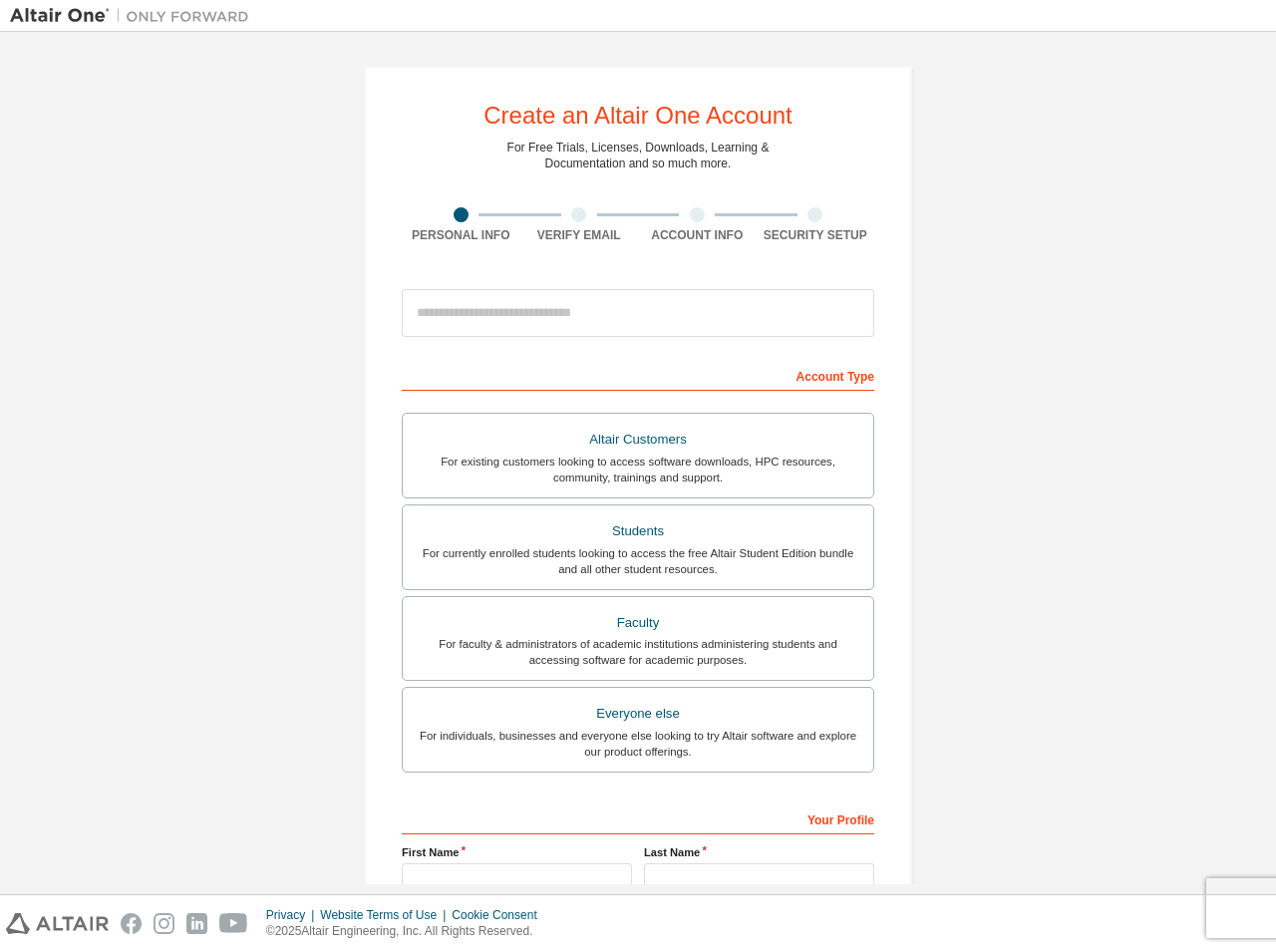 scroll, scrollTop: 0, scrollLeft: 0, axis: both 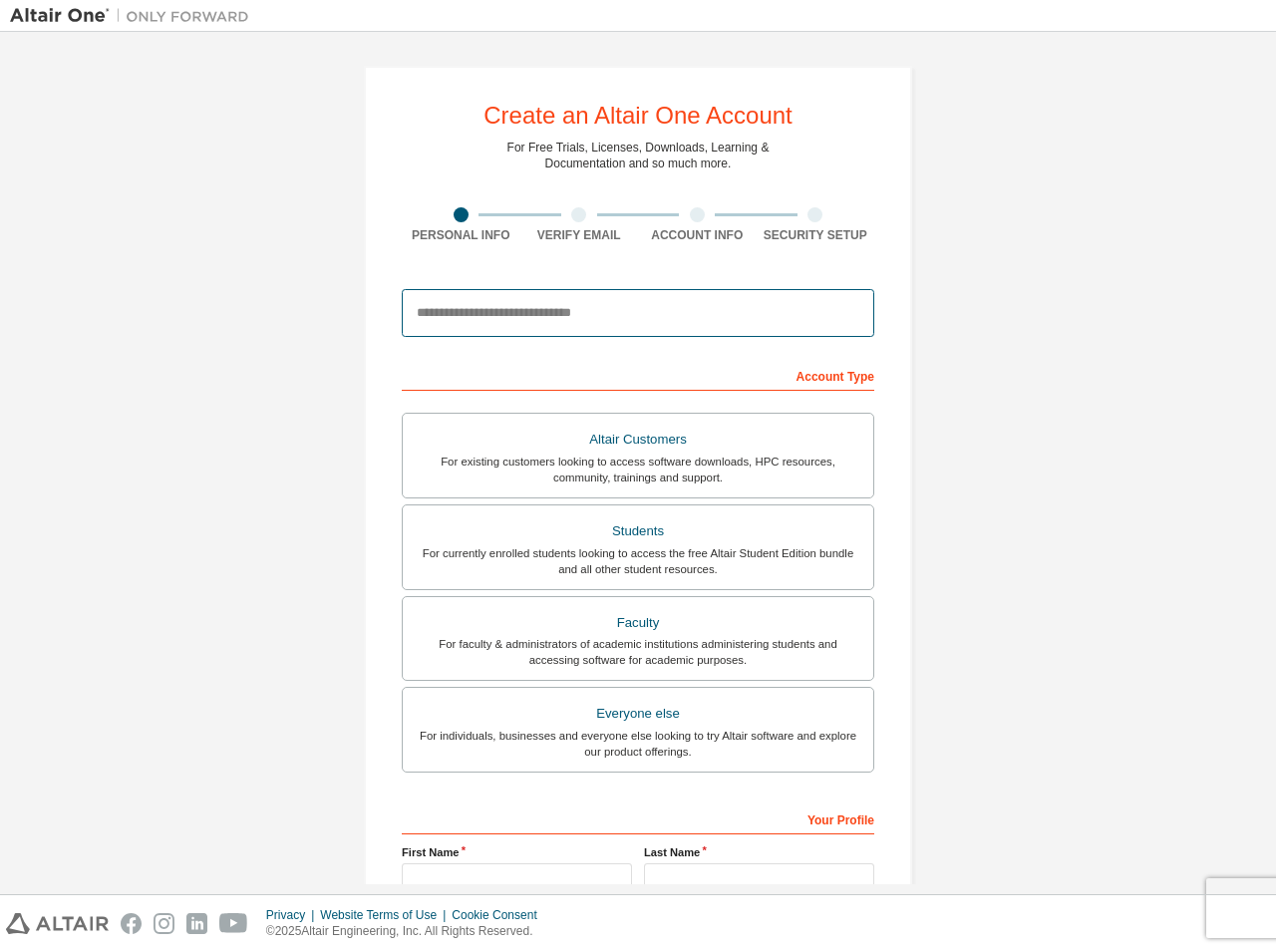 drag, startPoint x: 540, startPoint y: 310, endPoint x: 552, endPoint y: 308, distance: 12.165525 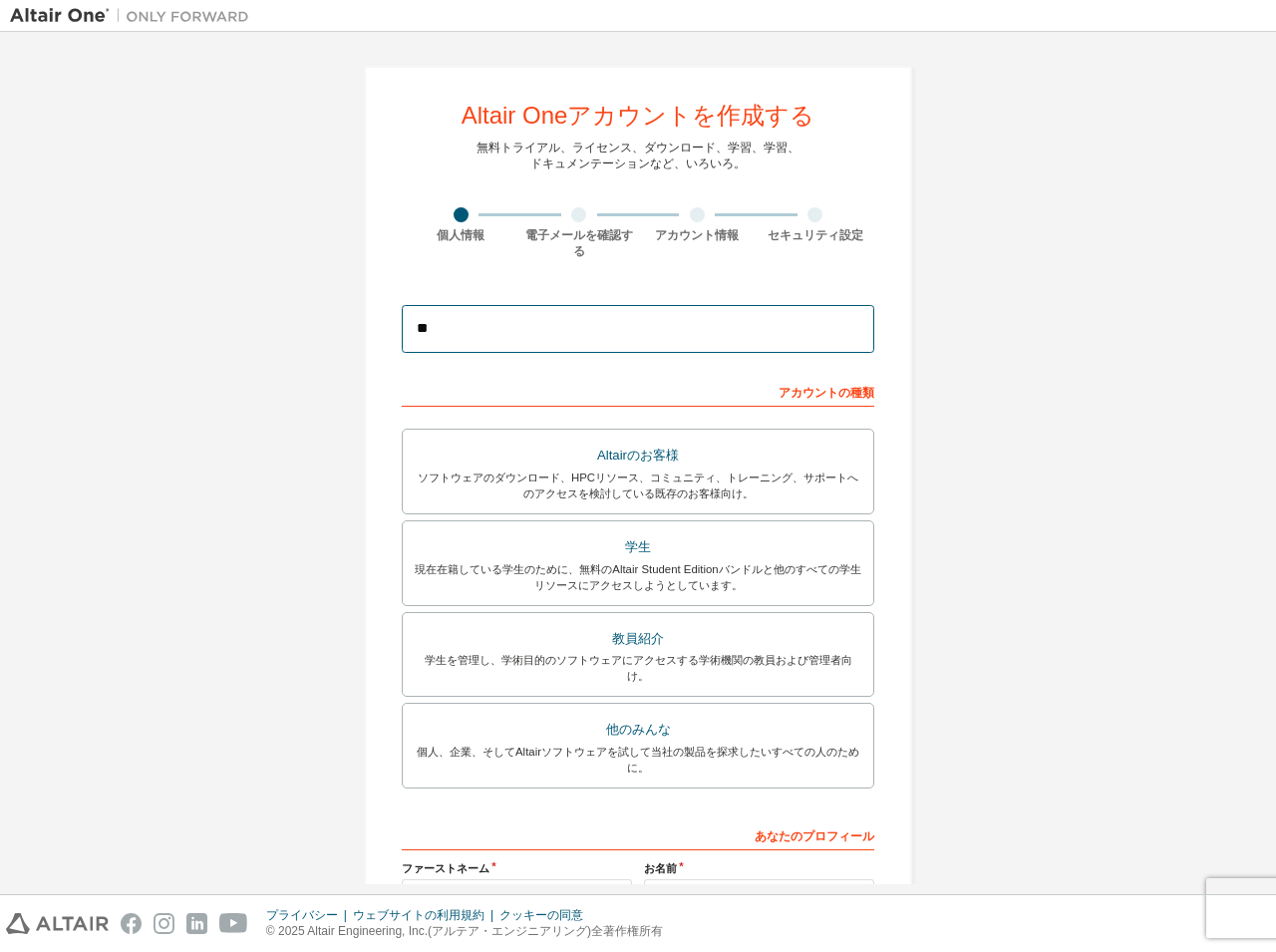 type on "*" 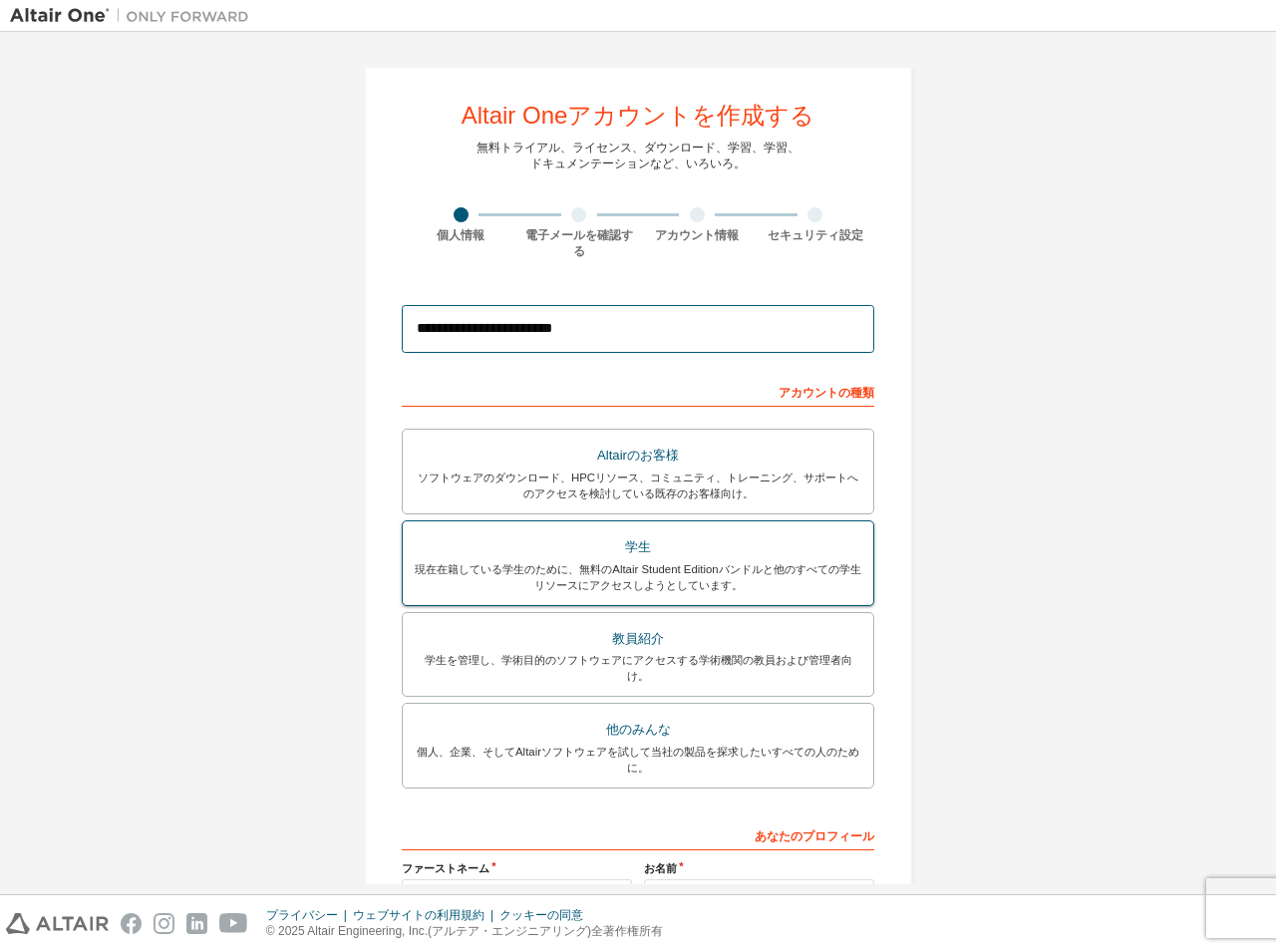 type on "**********" 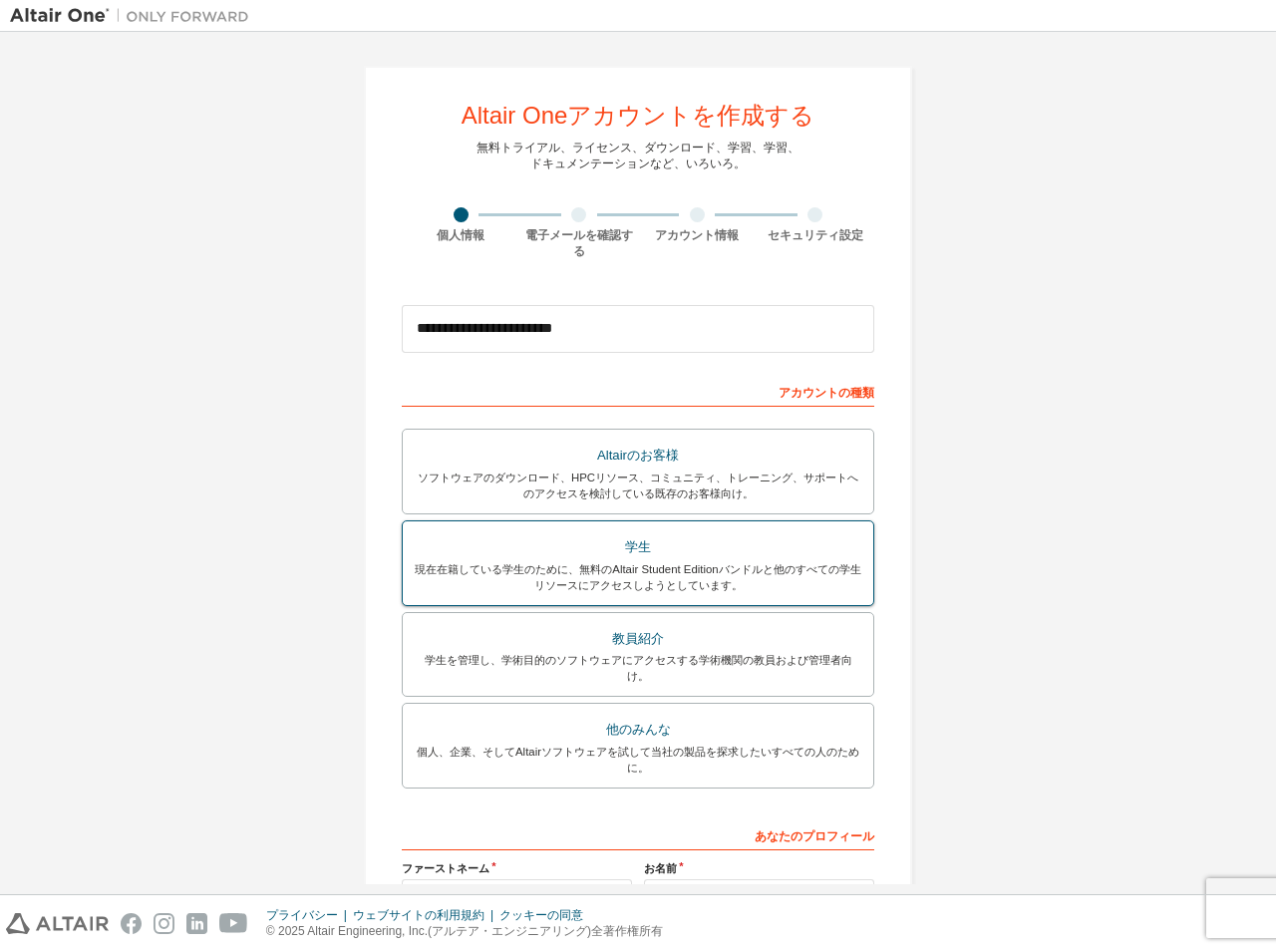 click on "現在在籍している学生のために、無料のAltair Student Editionバンドルと他のすべての学生リソースにアクセスしようとしています。" at bounding box center [638, 577] 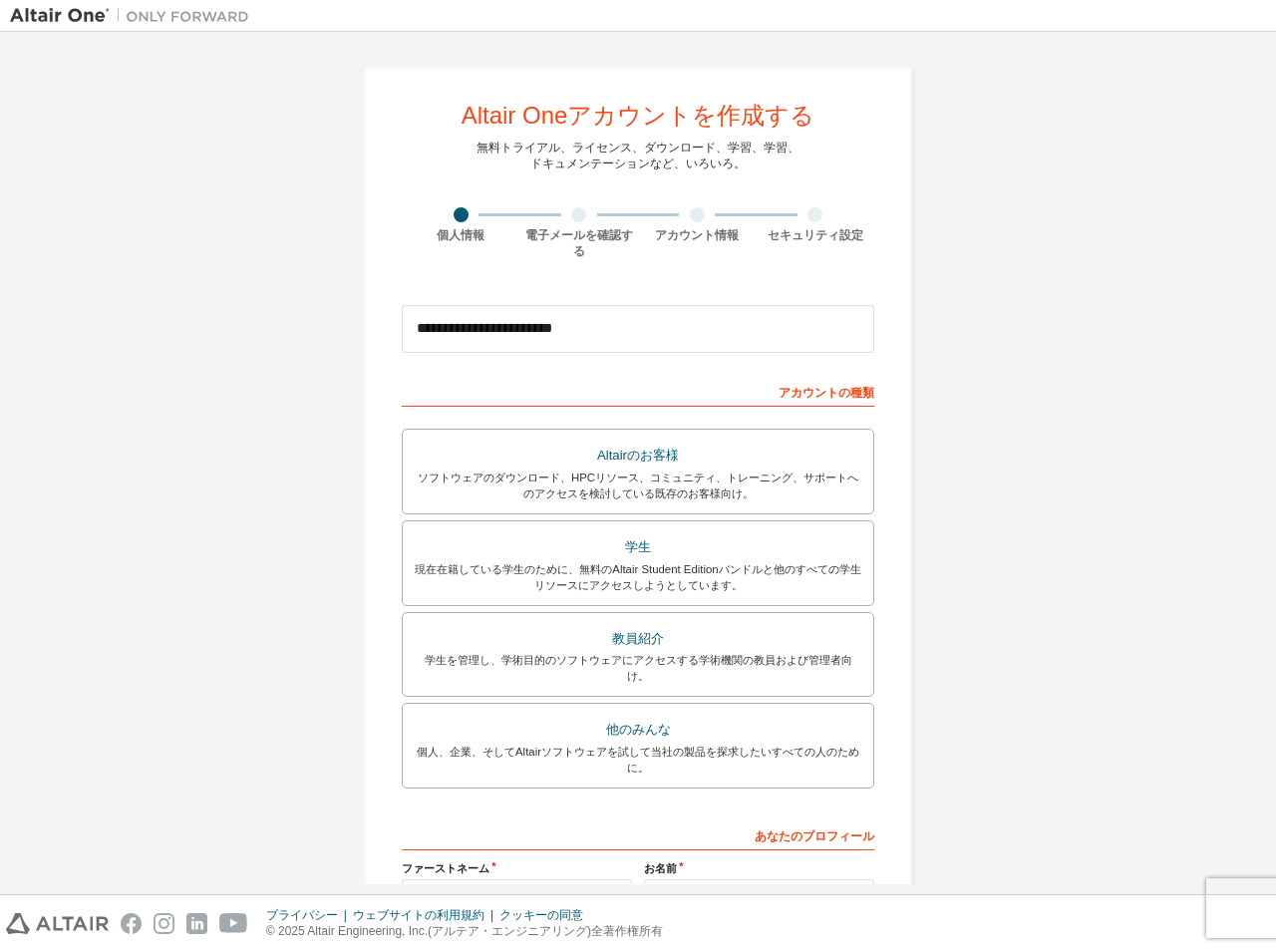 scroll, scrollTop: 296, scrollLeft: 0, axis: vertical 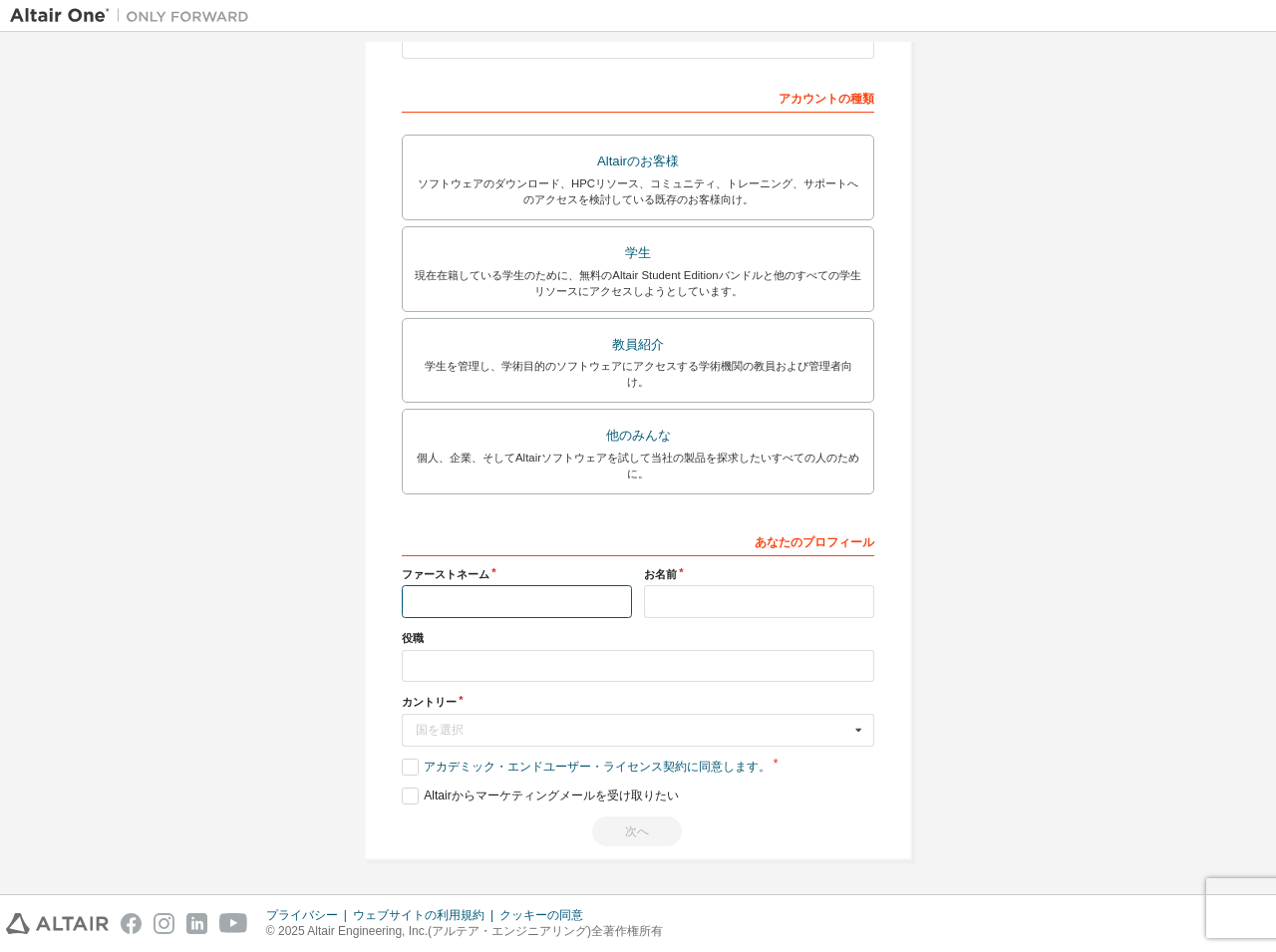 click at bounding box center (516, 601) 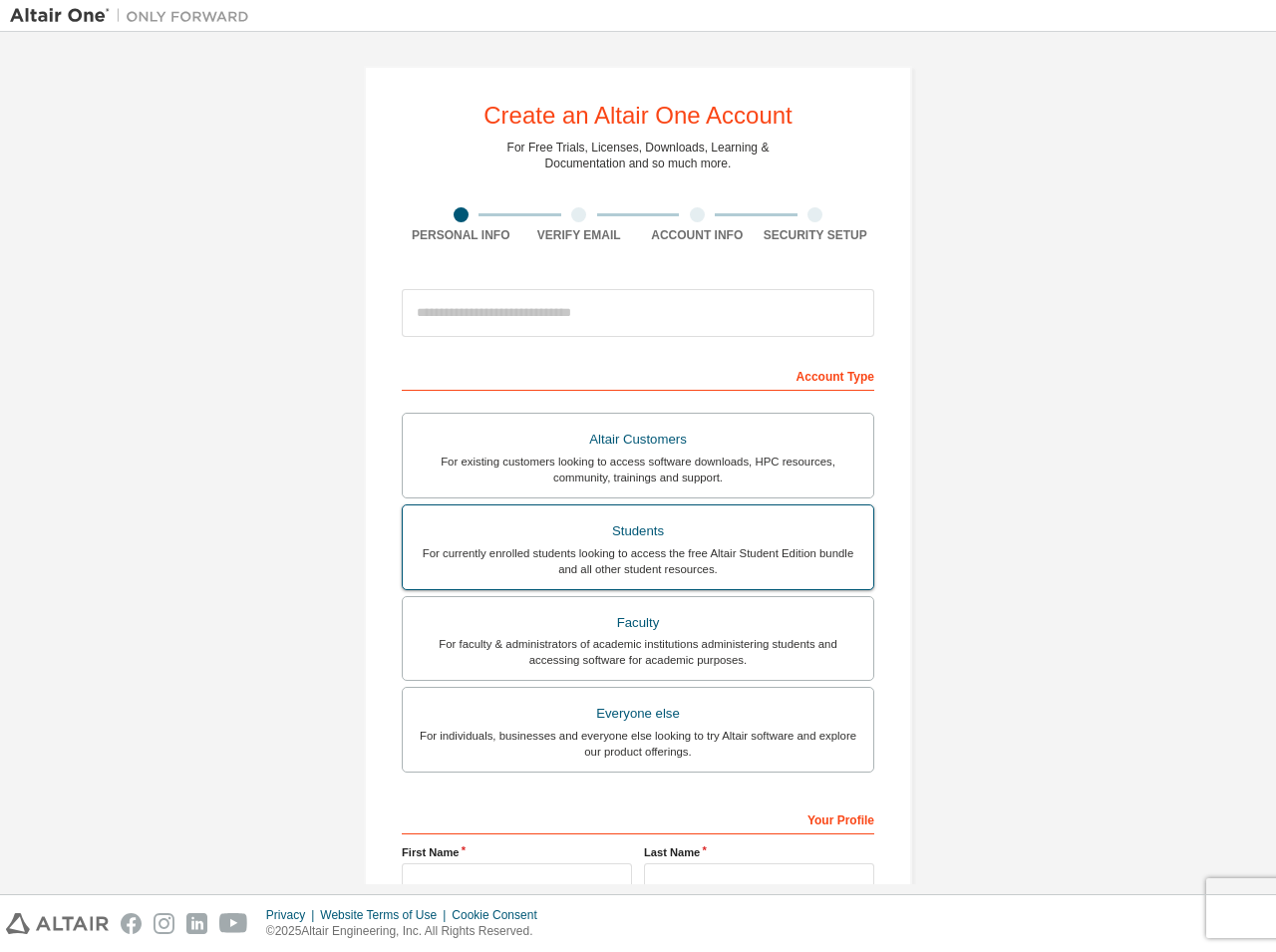 scroll, scrollTop: 0, scrollLeft: 0, axis: both 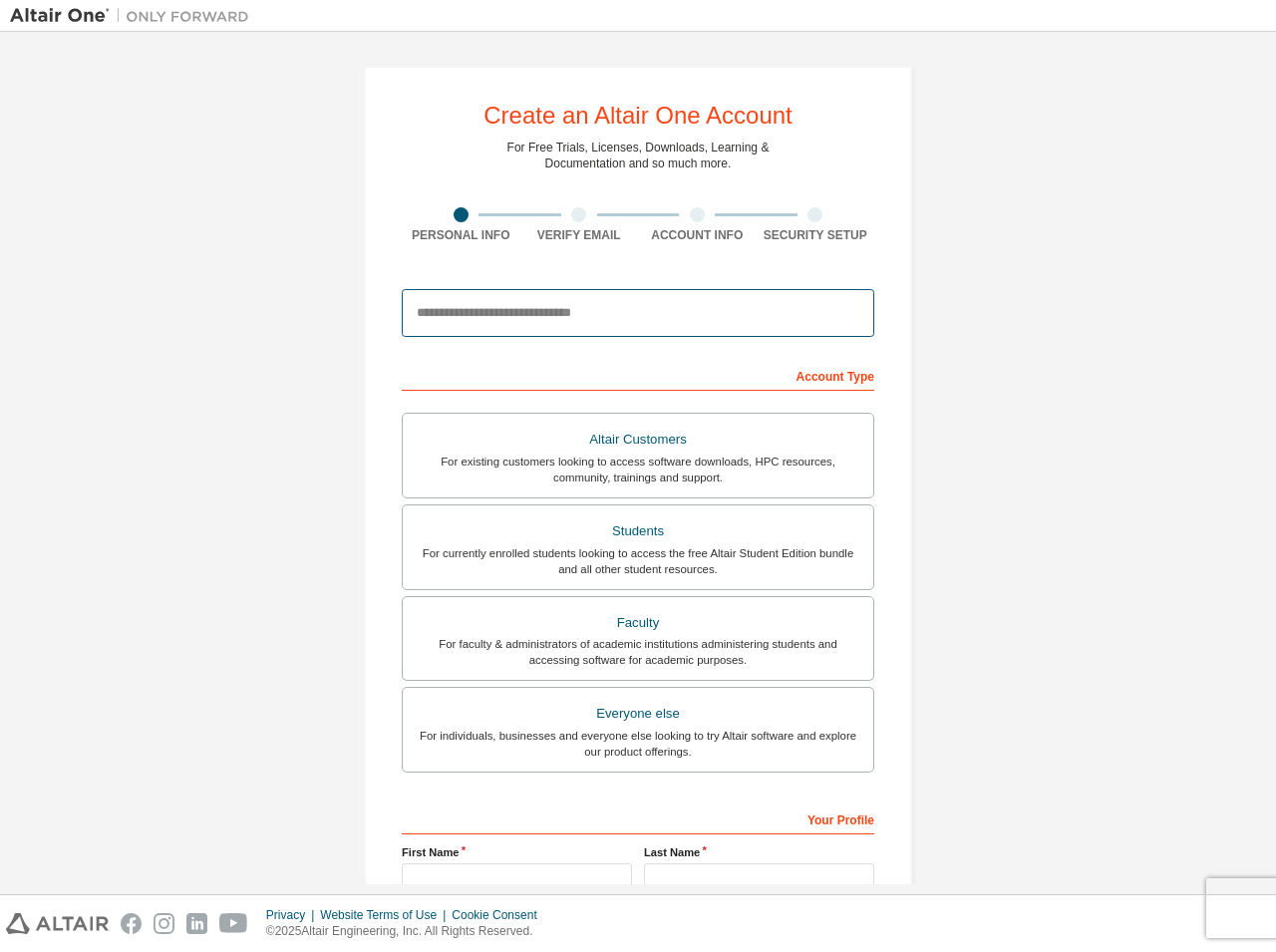click at bounding box center (638, 313) 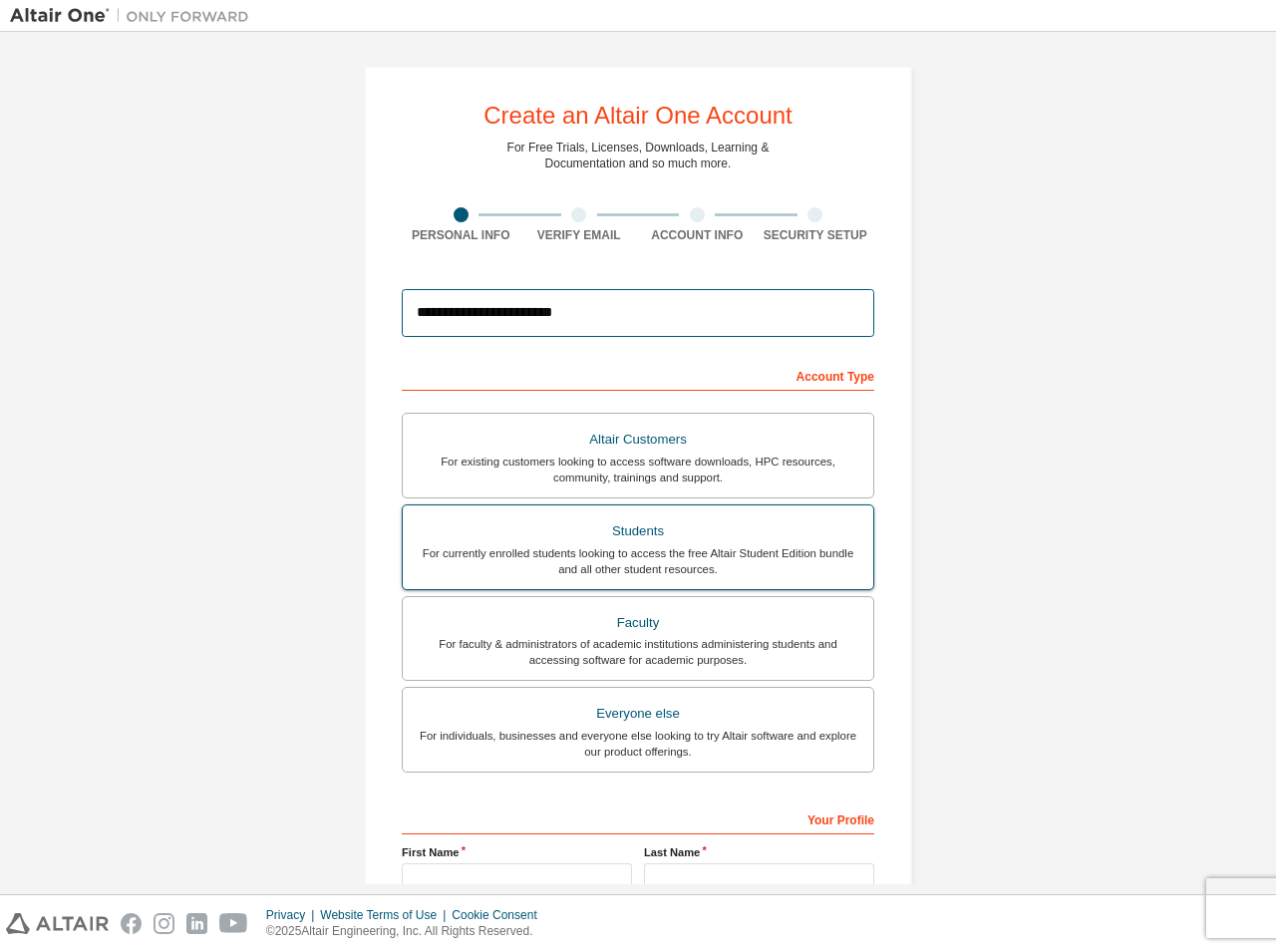 type on "**********" 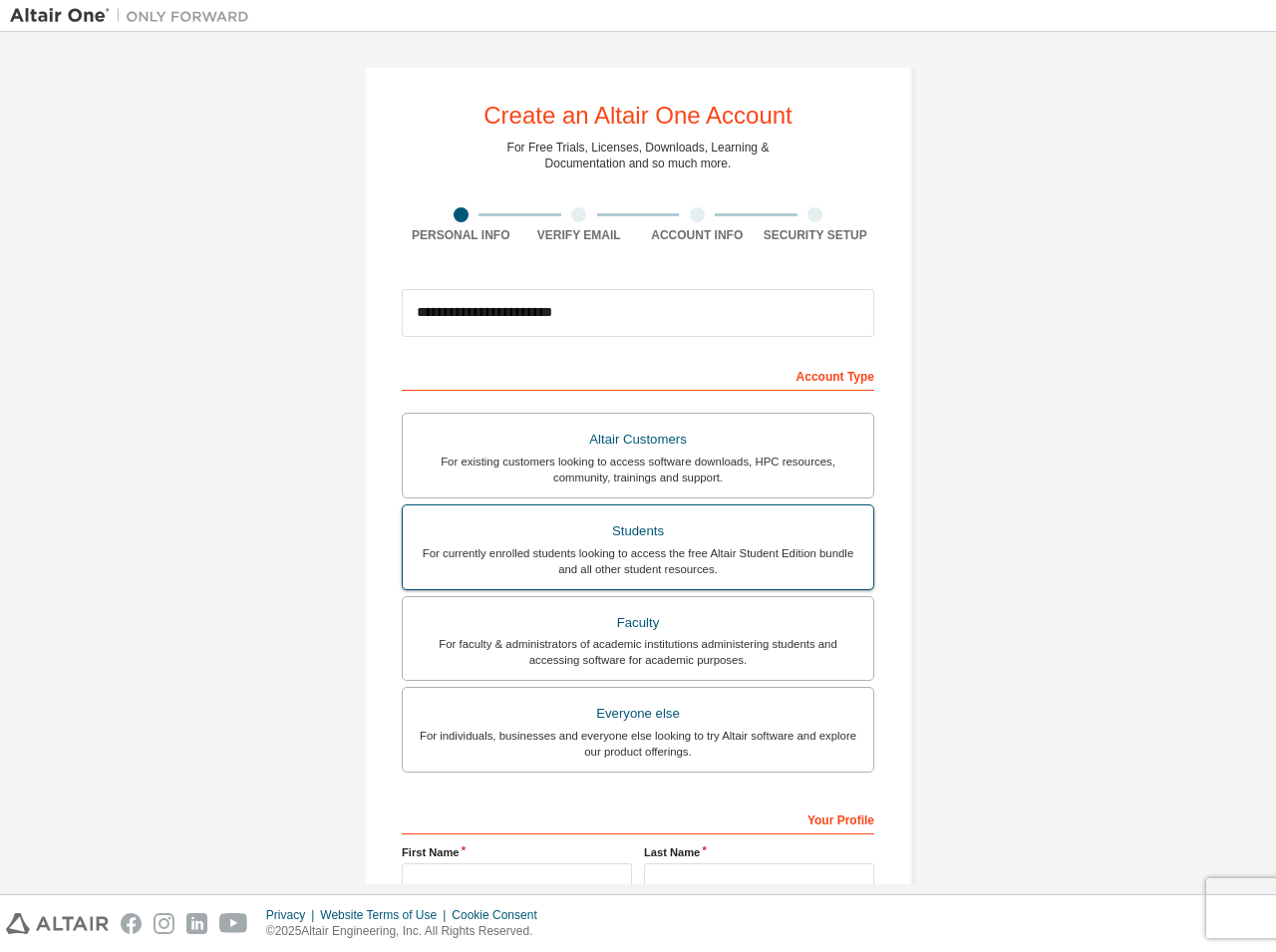 click on "For currently enrolled students looking to access the free Altair Student Edition bundle and all other student resources." at bounding box center (638, 561) 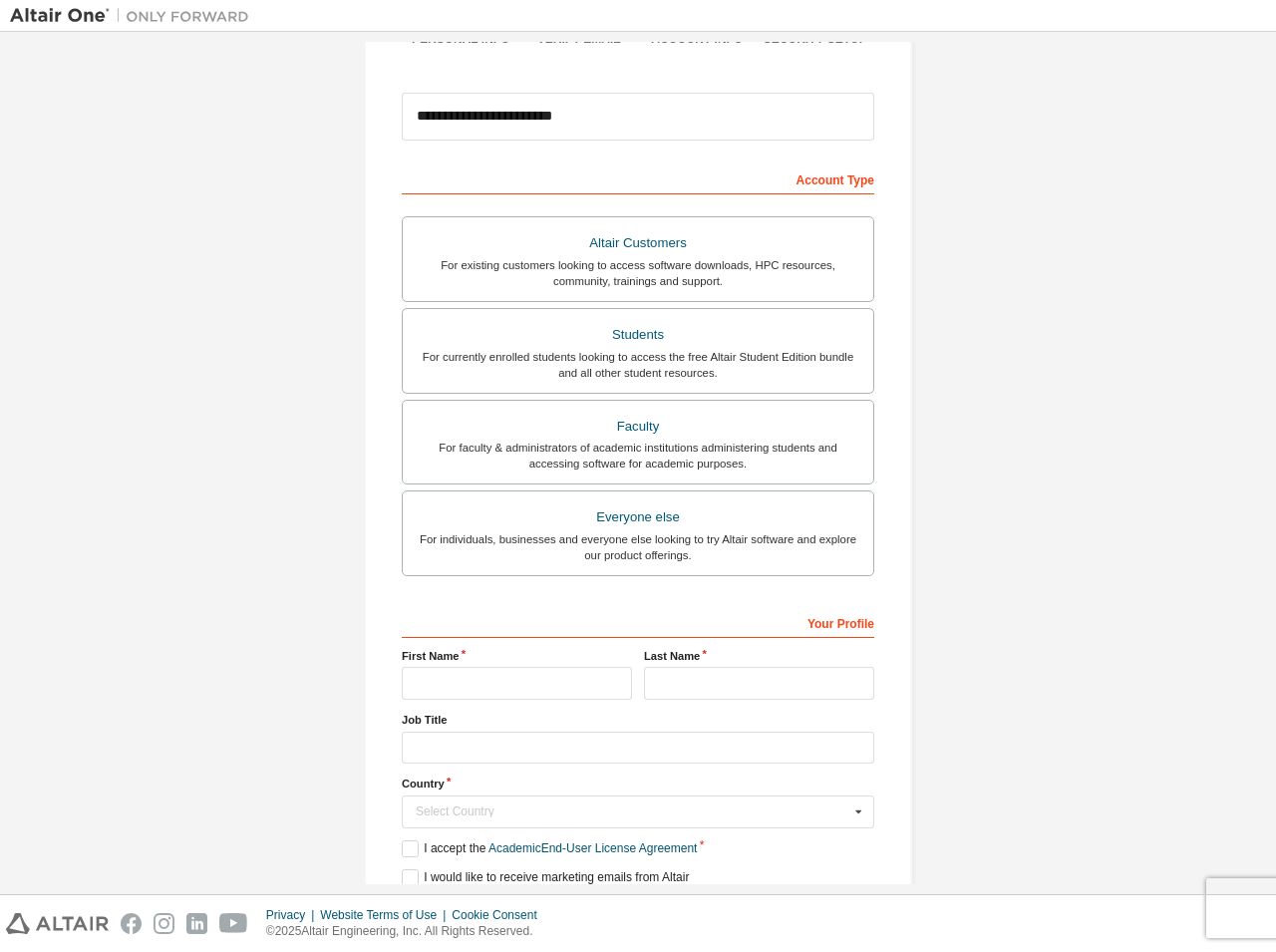 scroll, scrollTop: 280, scrollLeft: 0, axis: vertical 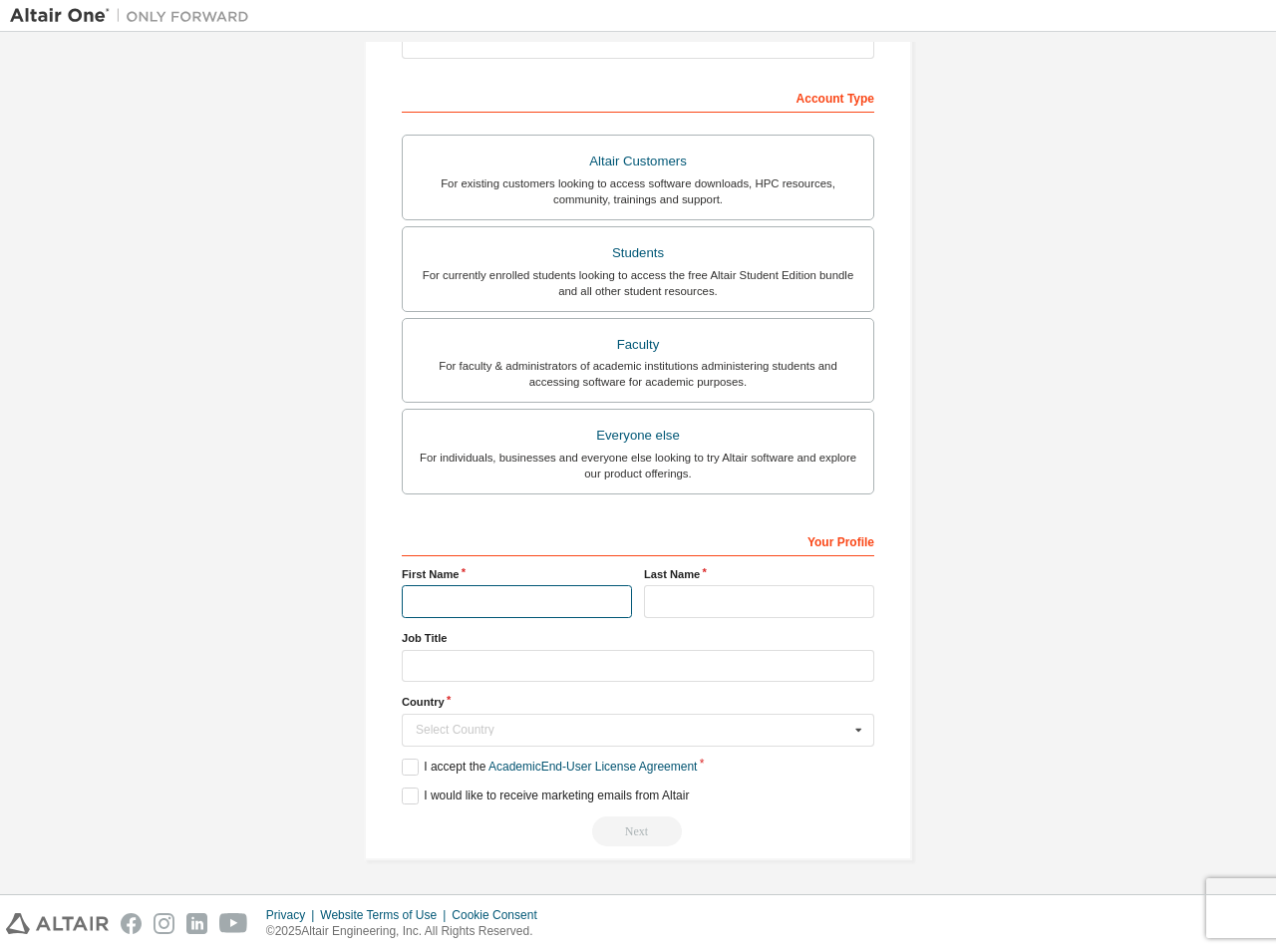 click at bounding box center (516, 601) 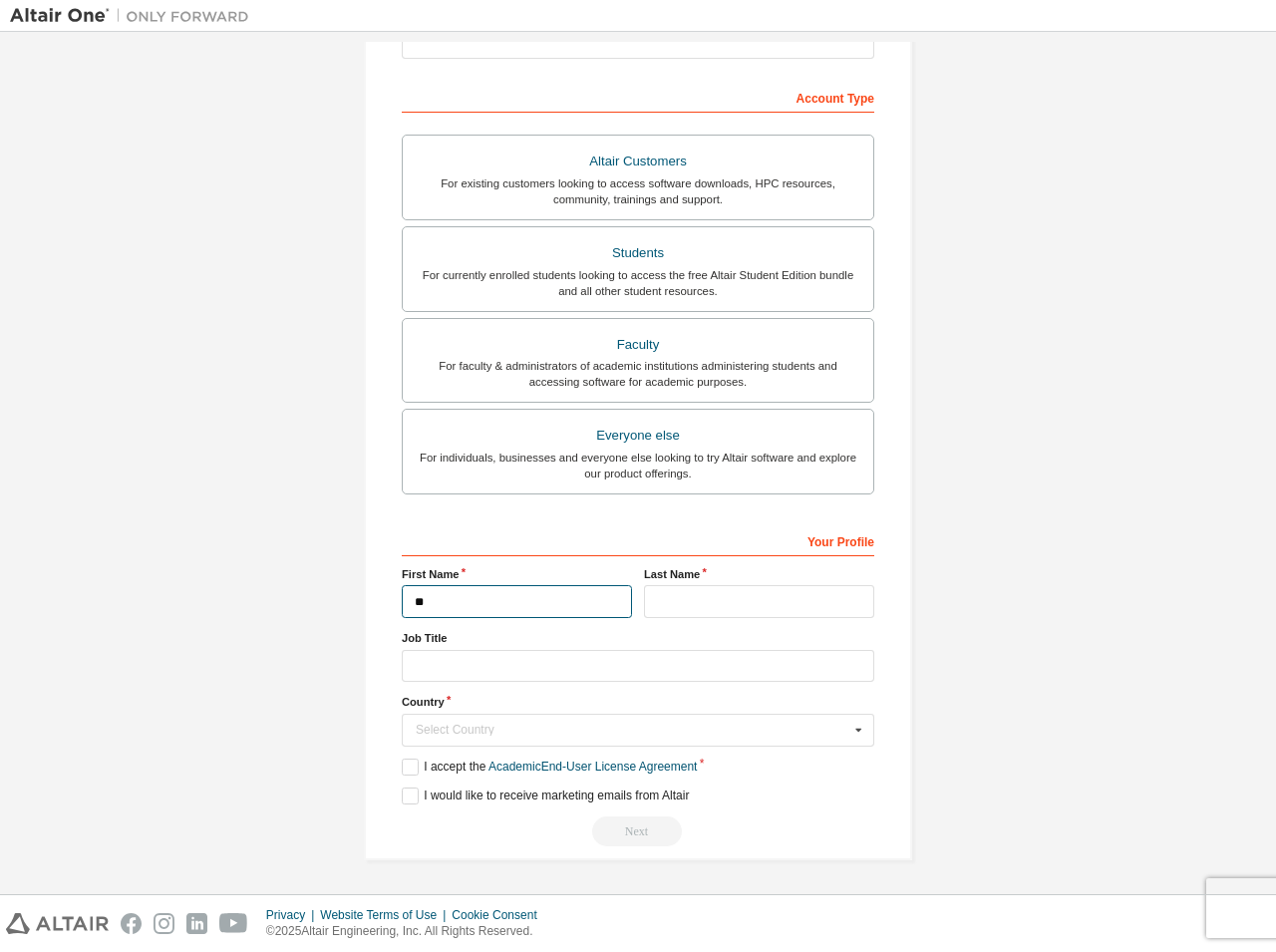 type on "*" 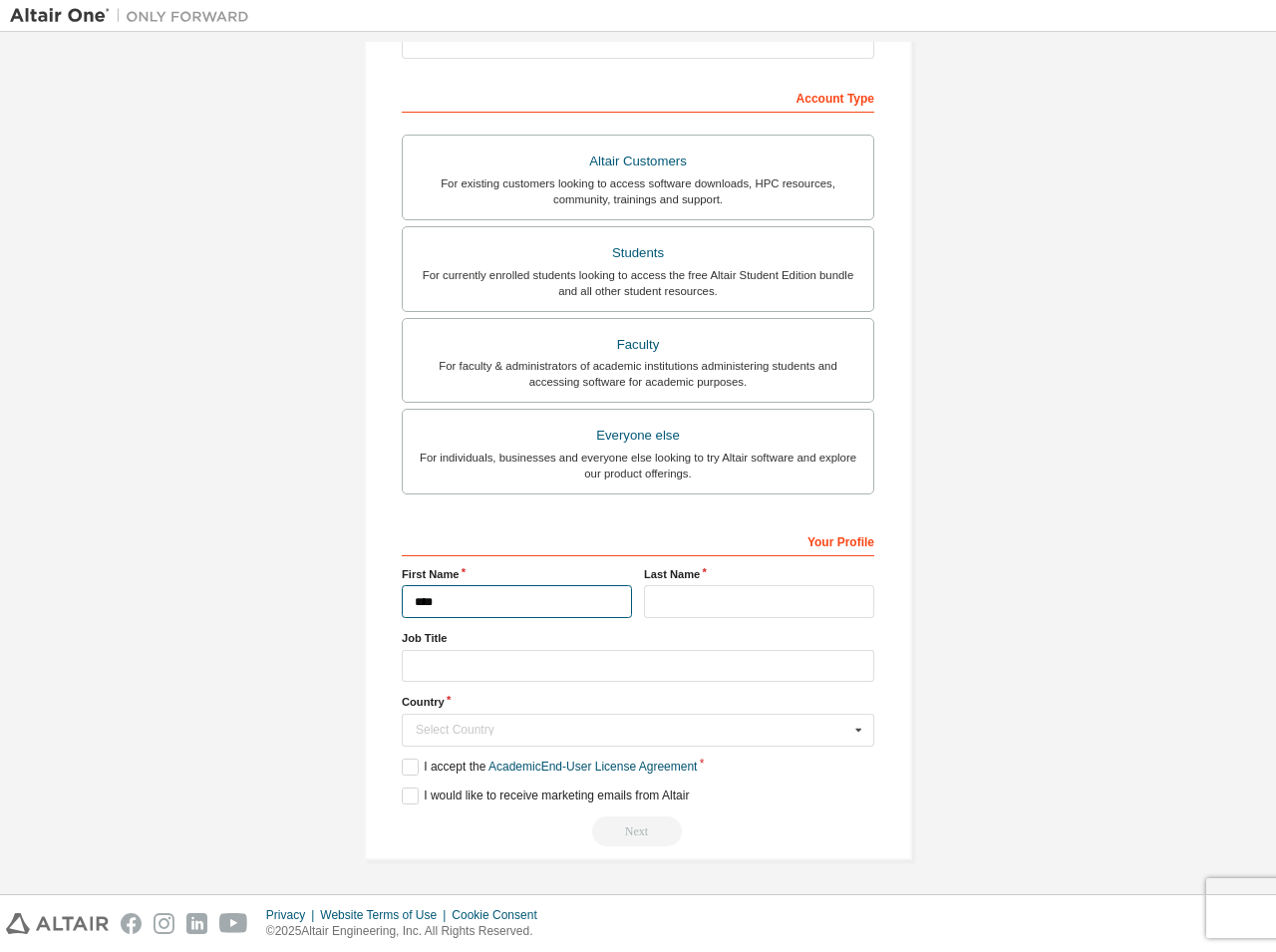 type on "****" 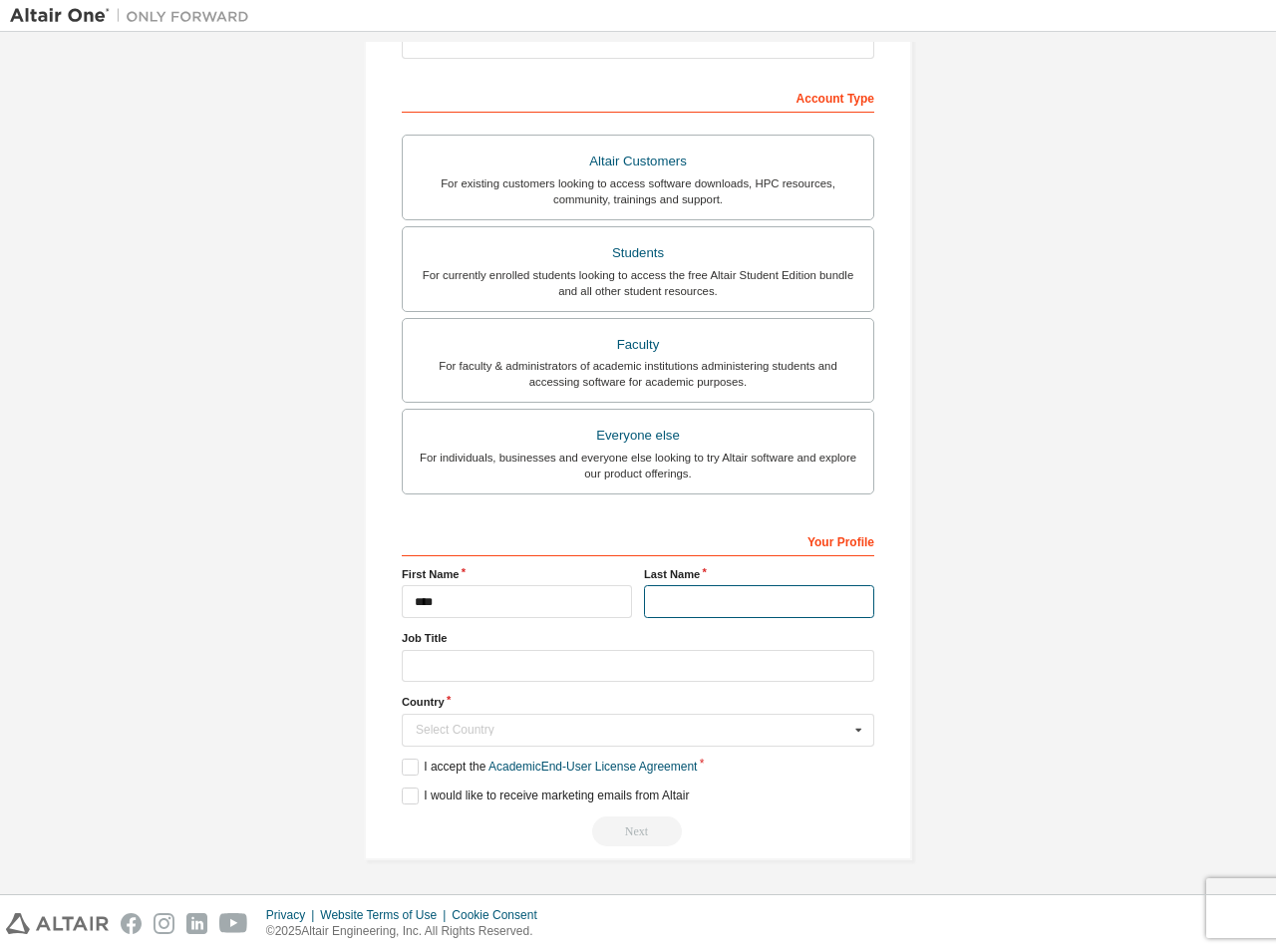 click at bounding box center [759, 601] 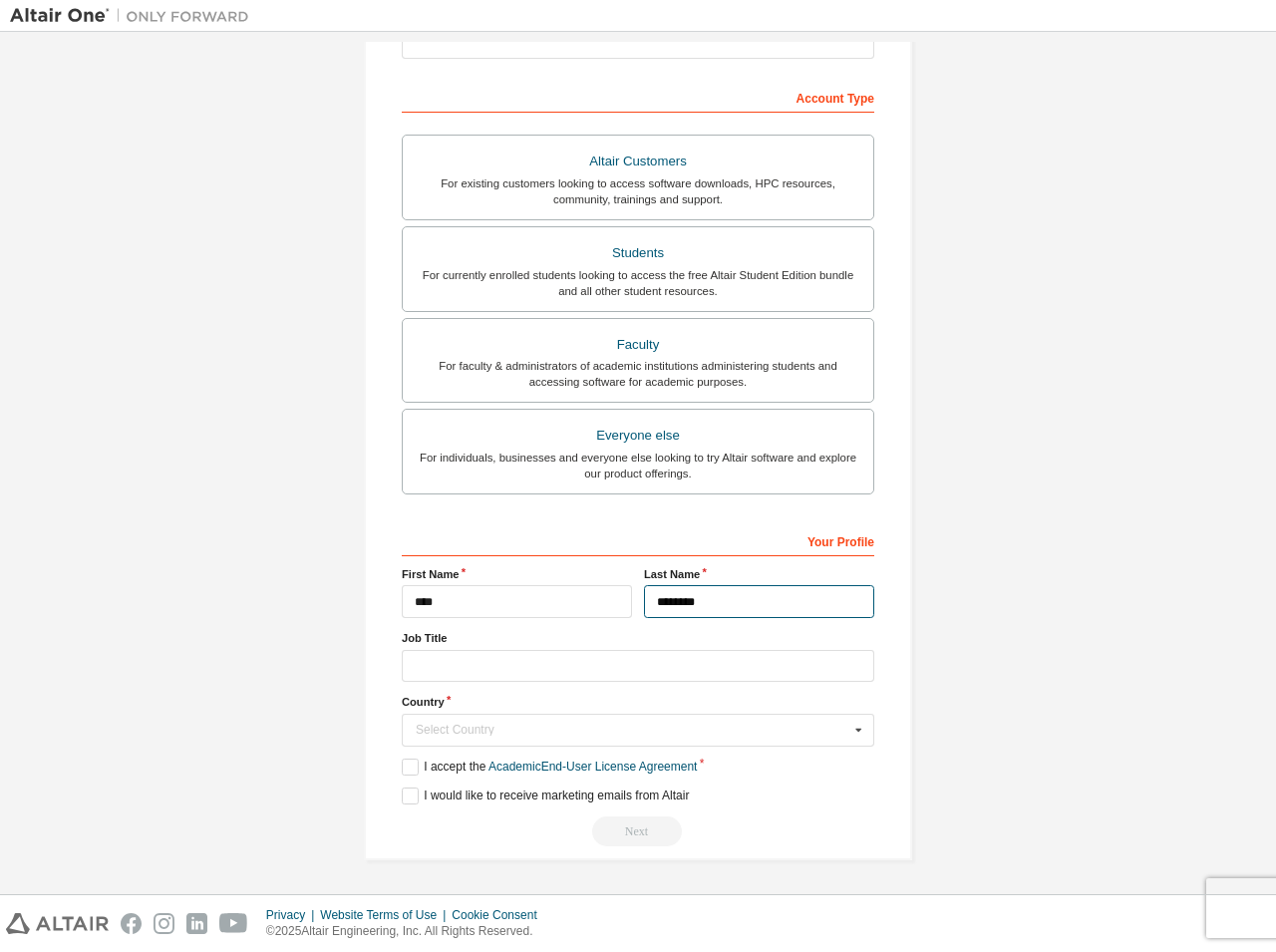 type on "********" 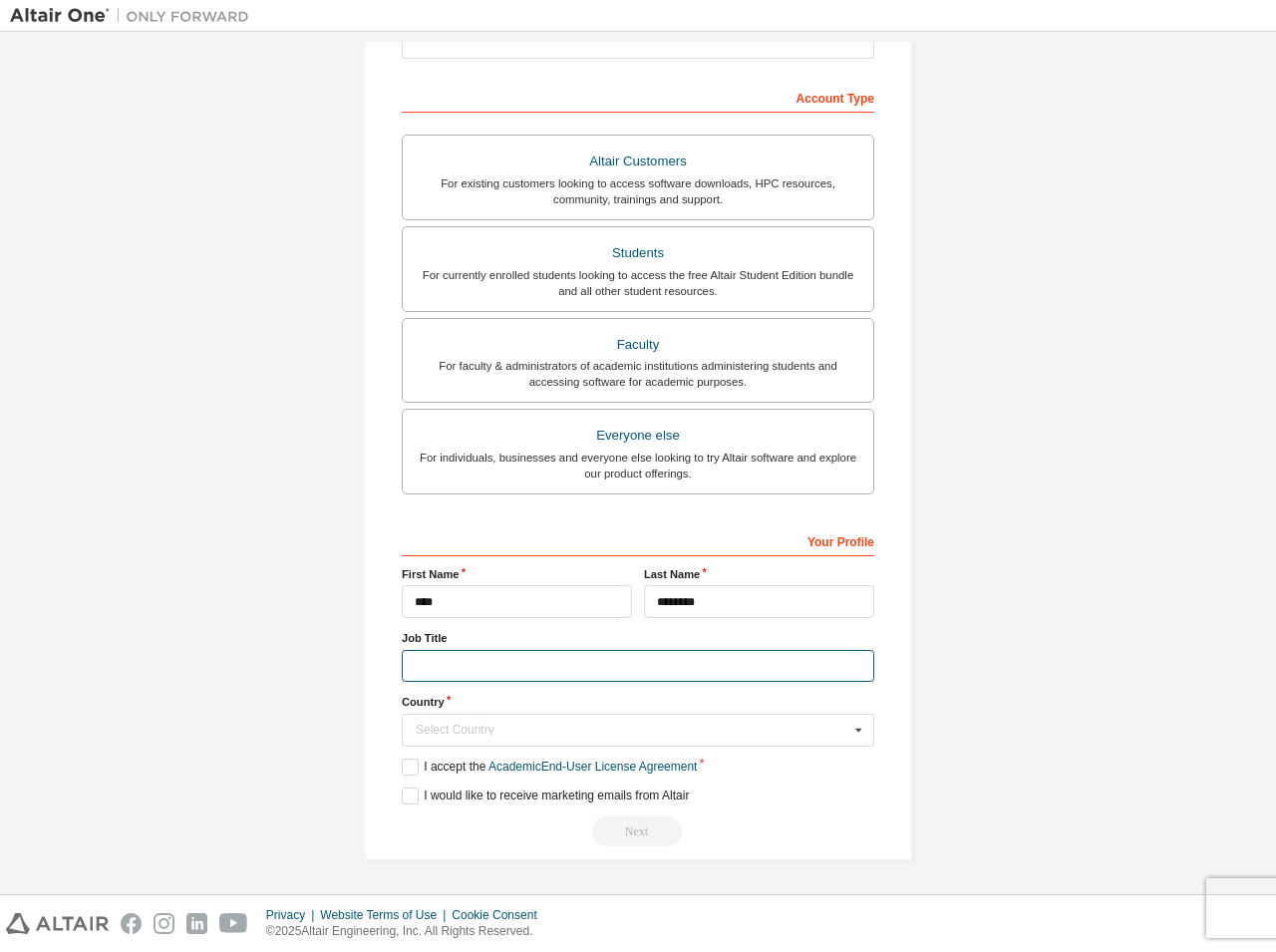 click at bounding box center [638, 666] 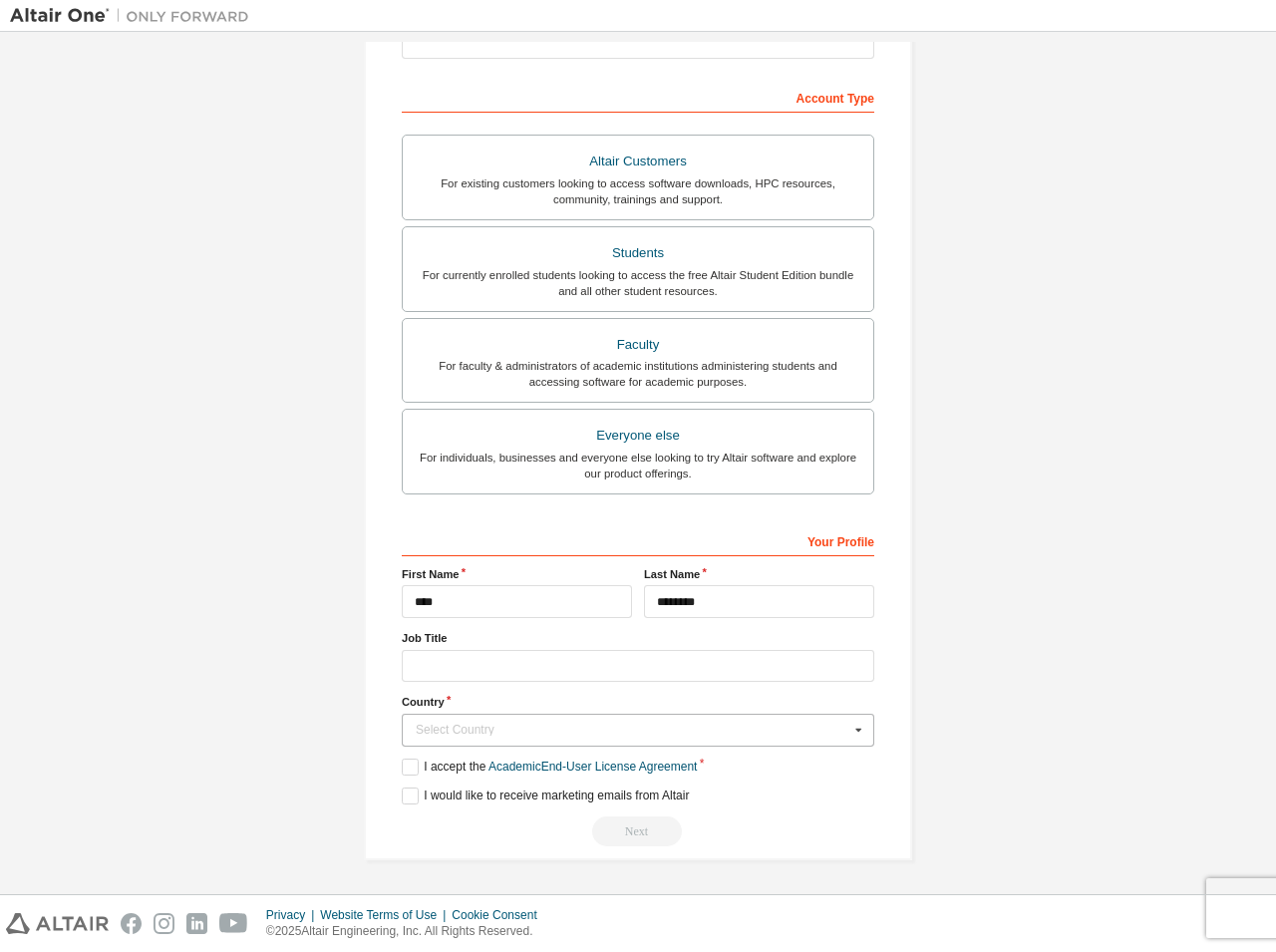 click on "Select Country" at bounding box center [632, 730] 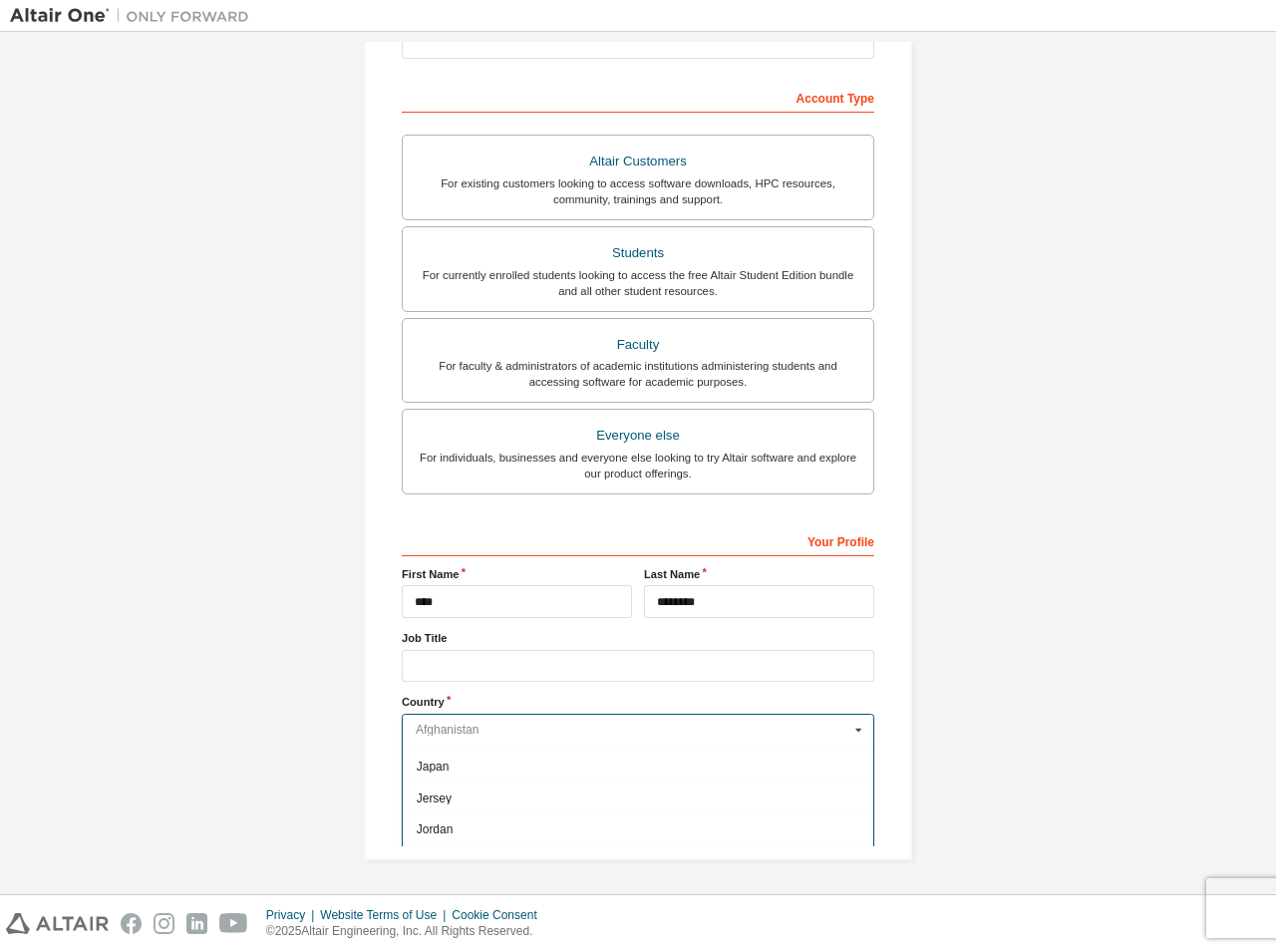 scroll, scrollTop: 3364, scrollLeft: 0, axis: vertical 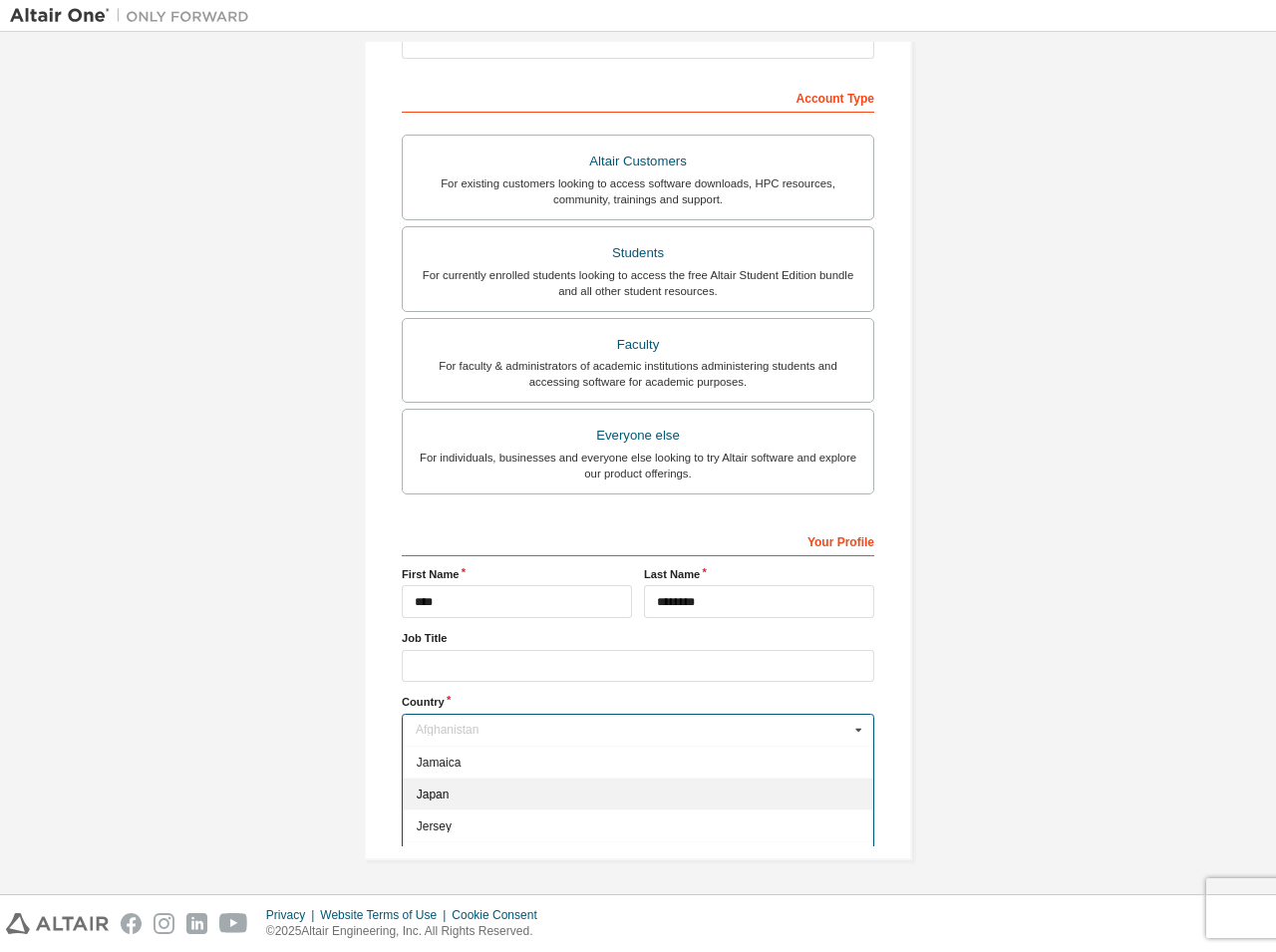 click on "Japan" at bounding box center [638, 793] 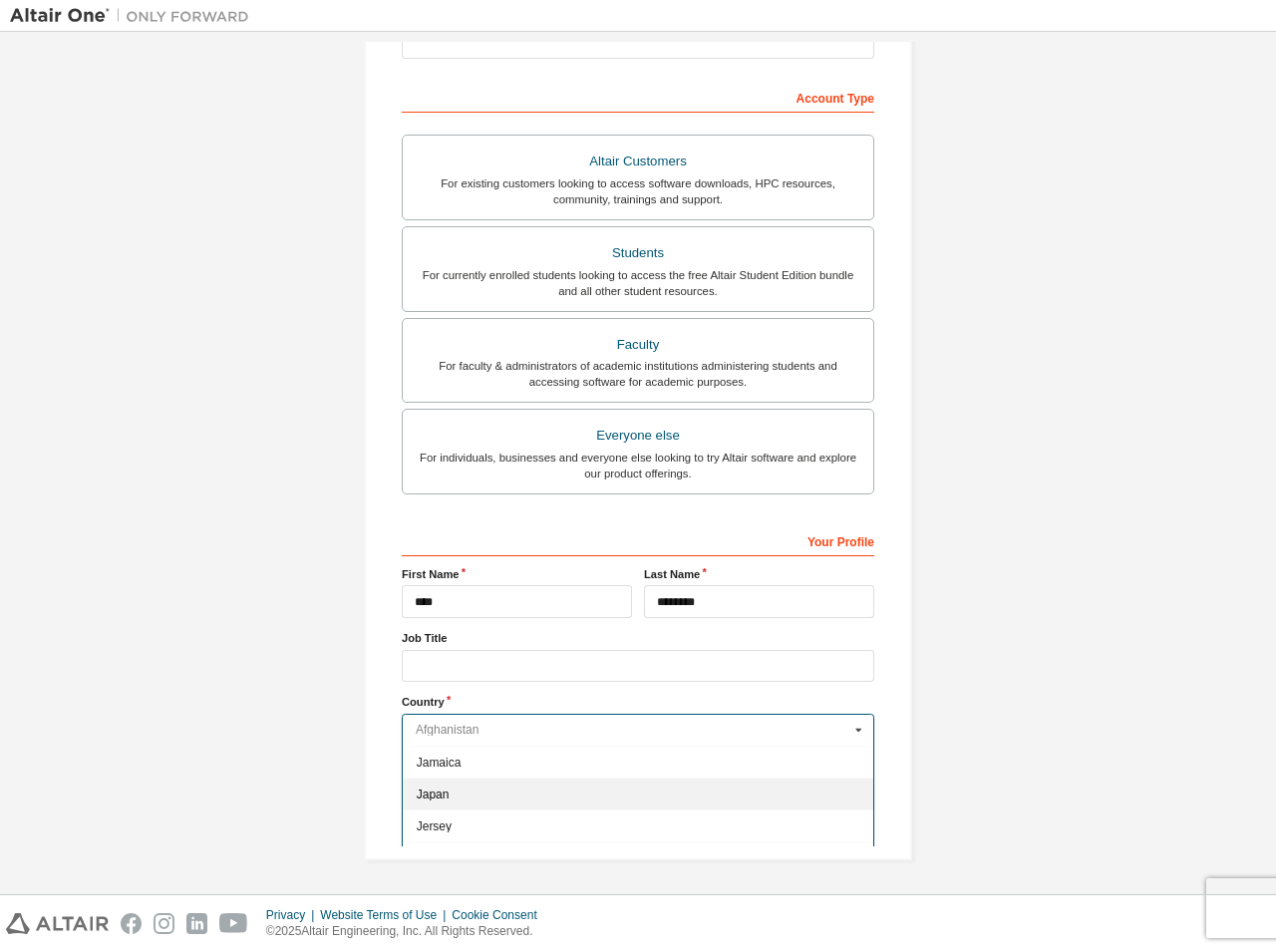 type on "***" 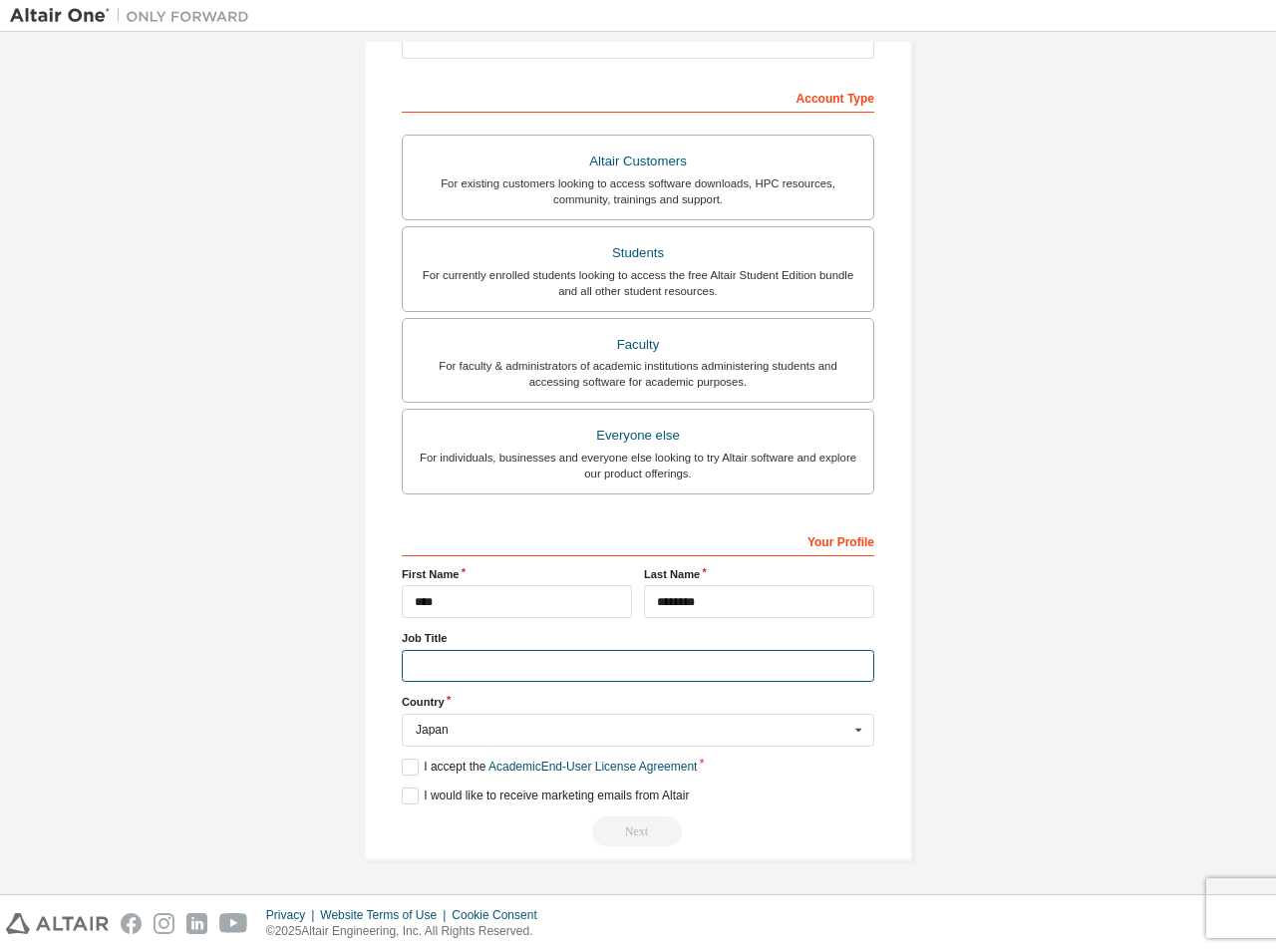 click at bounding box center [638, 666] 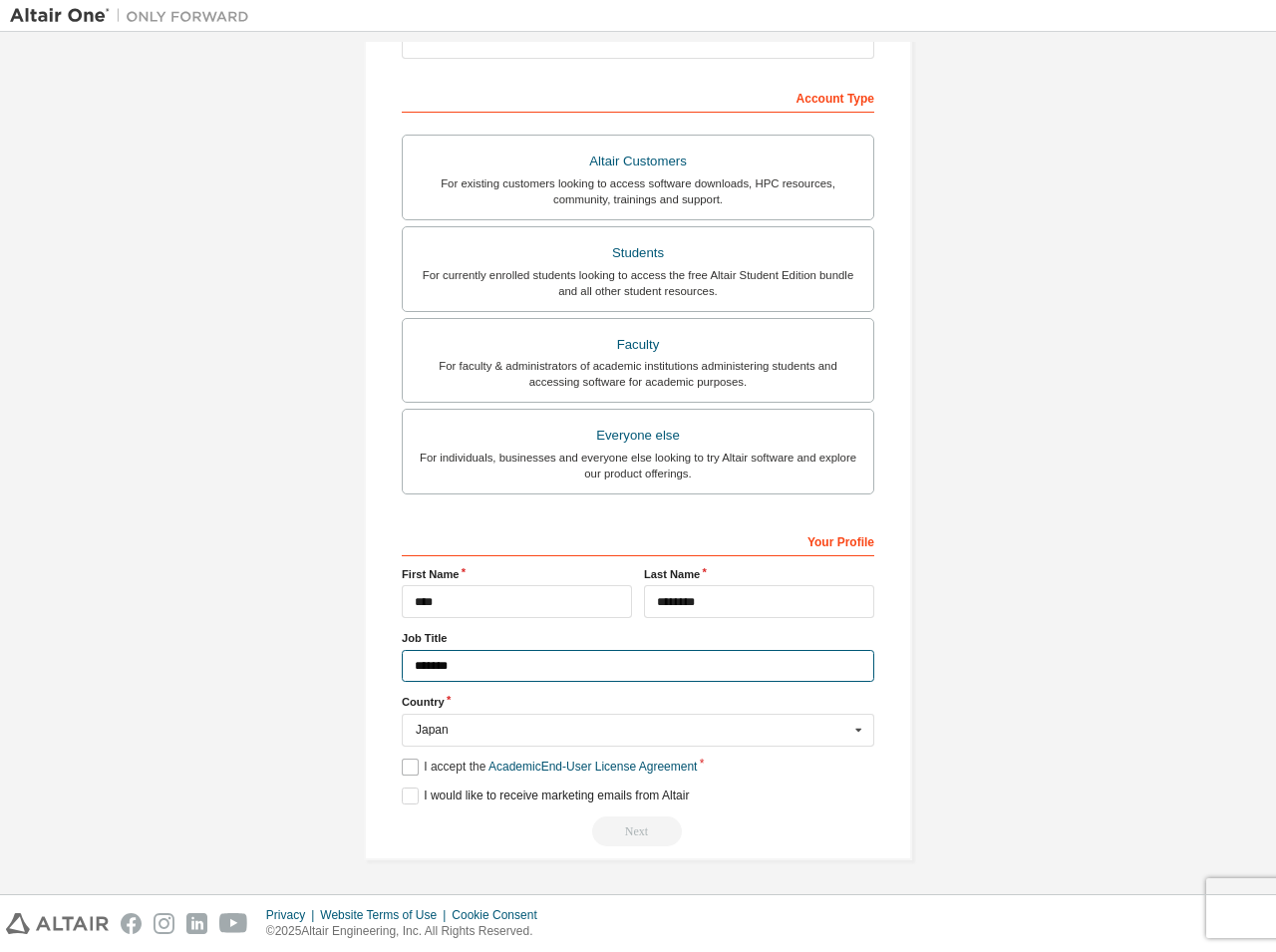 type on "*******" 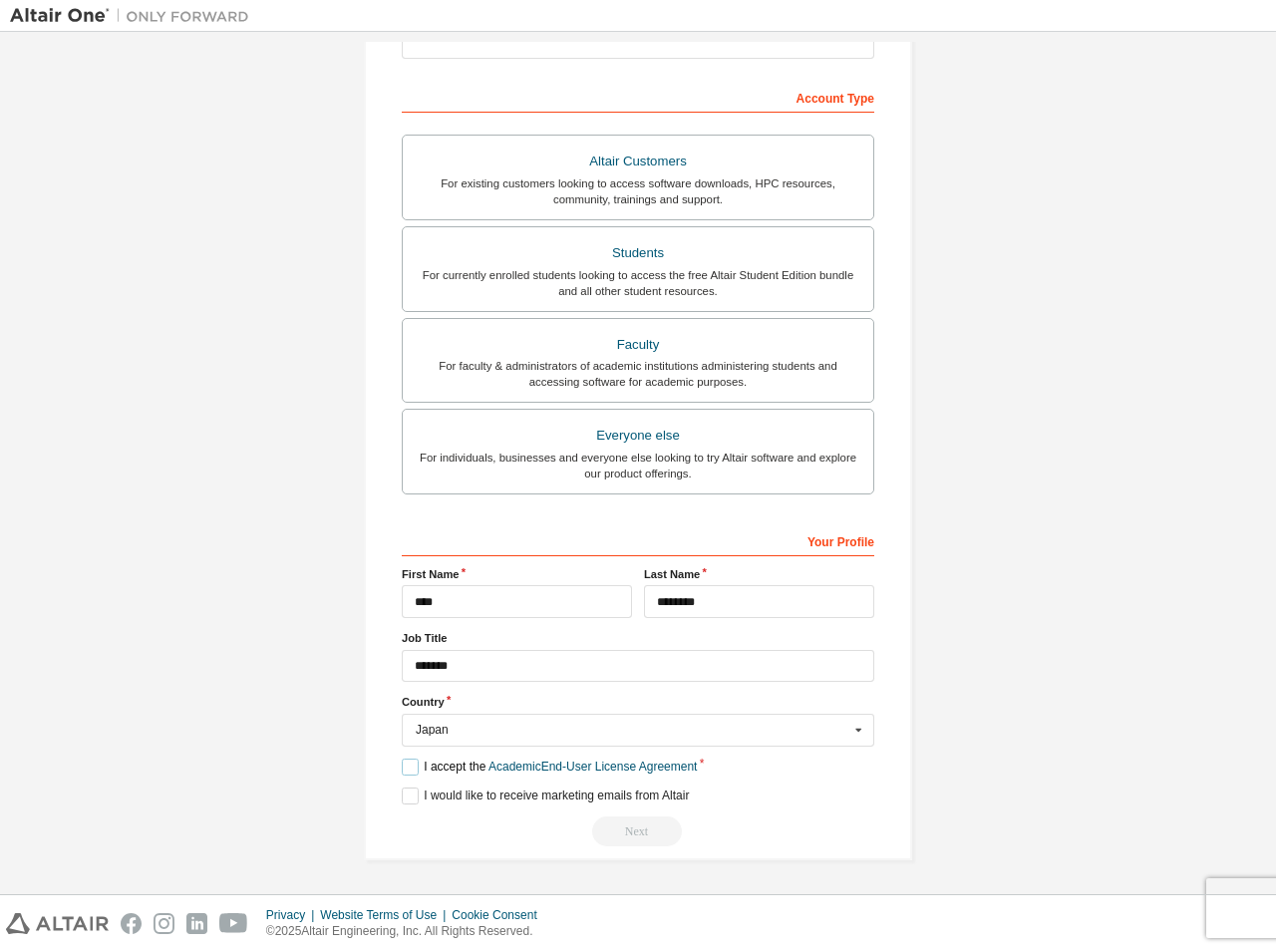 click on "I accept the   Academic   End-User License Agreement" at bounding box center (549, 767) 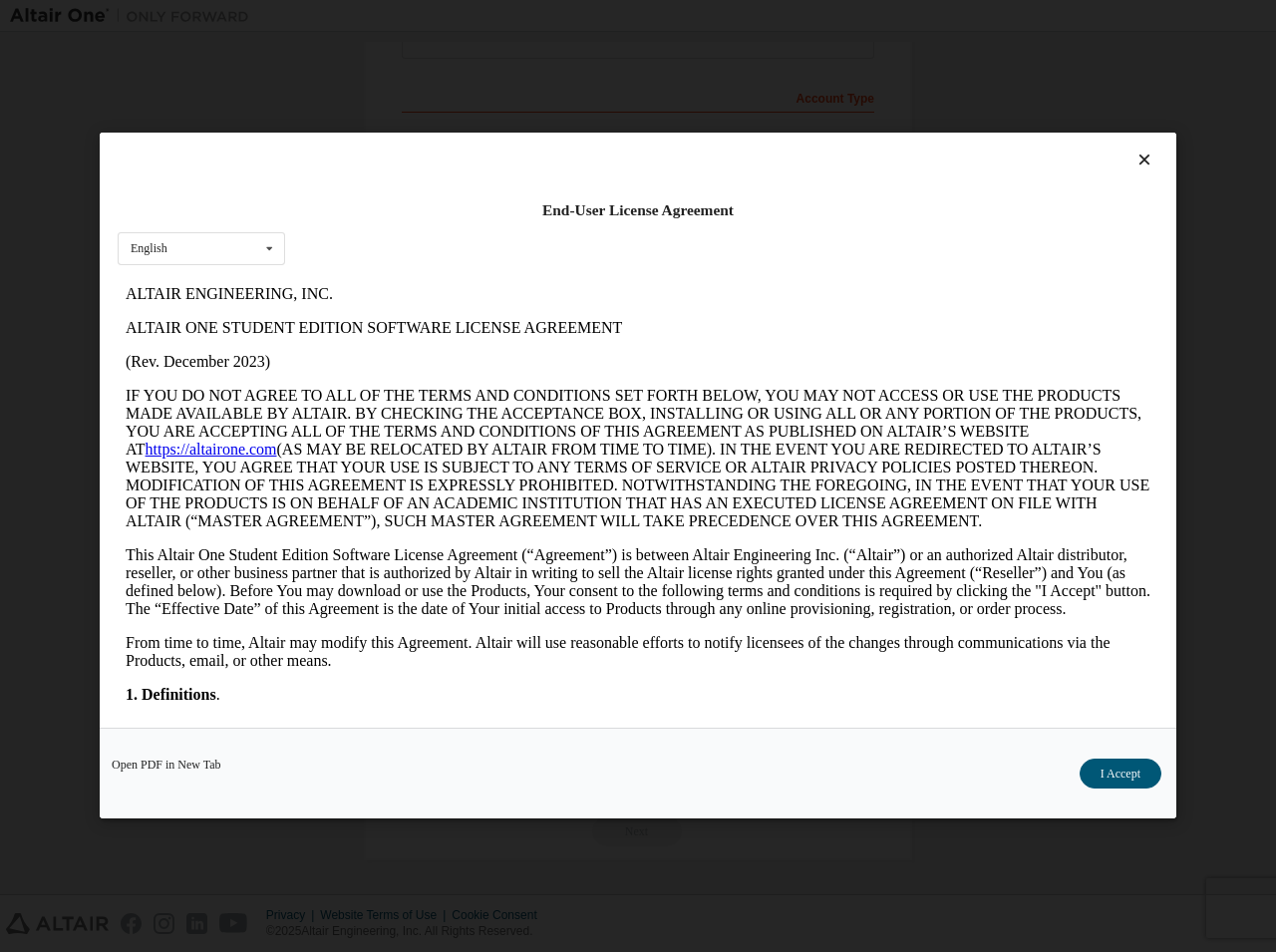 scroll, scrollTop: 0, scrollLeft: 0, axis: both 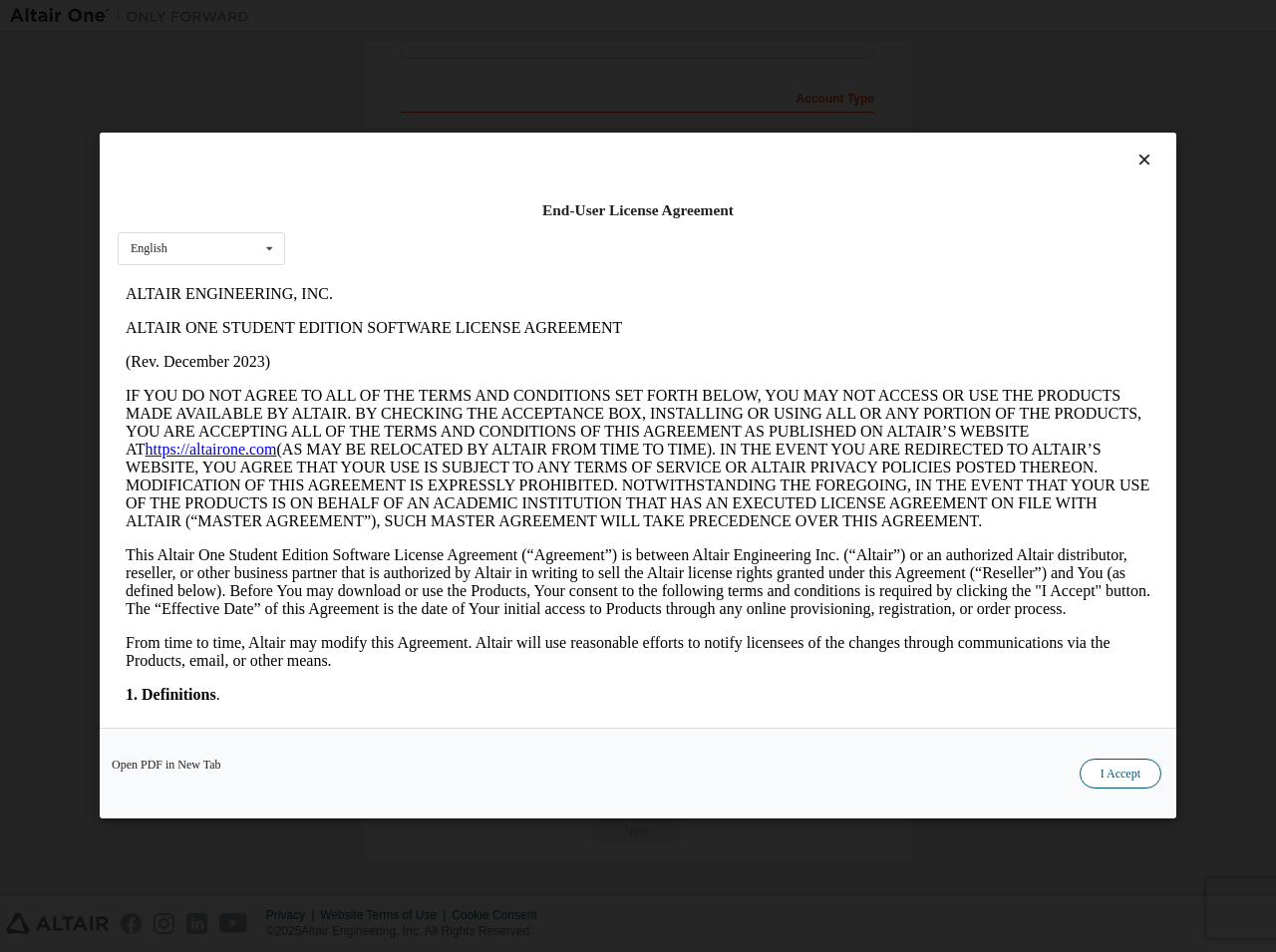 click on "I Accept" at bounding box center (1120, 775) 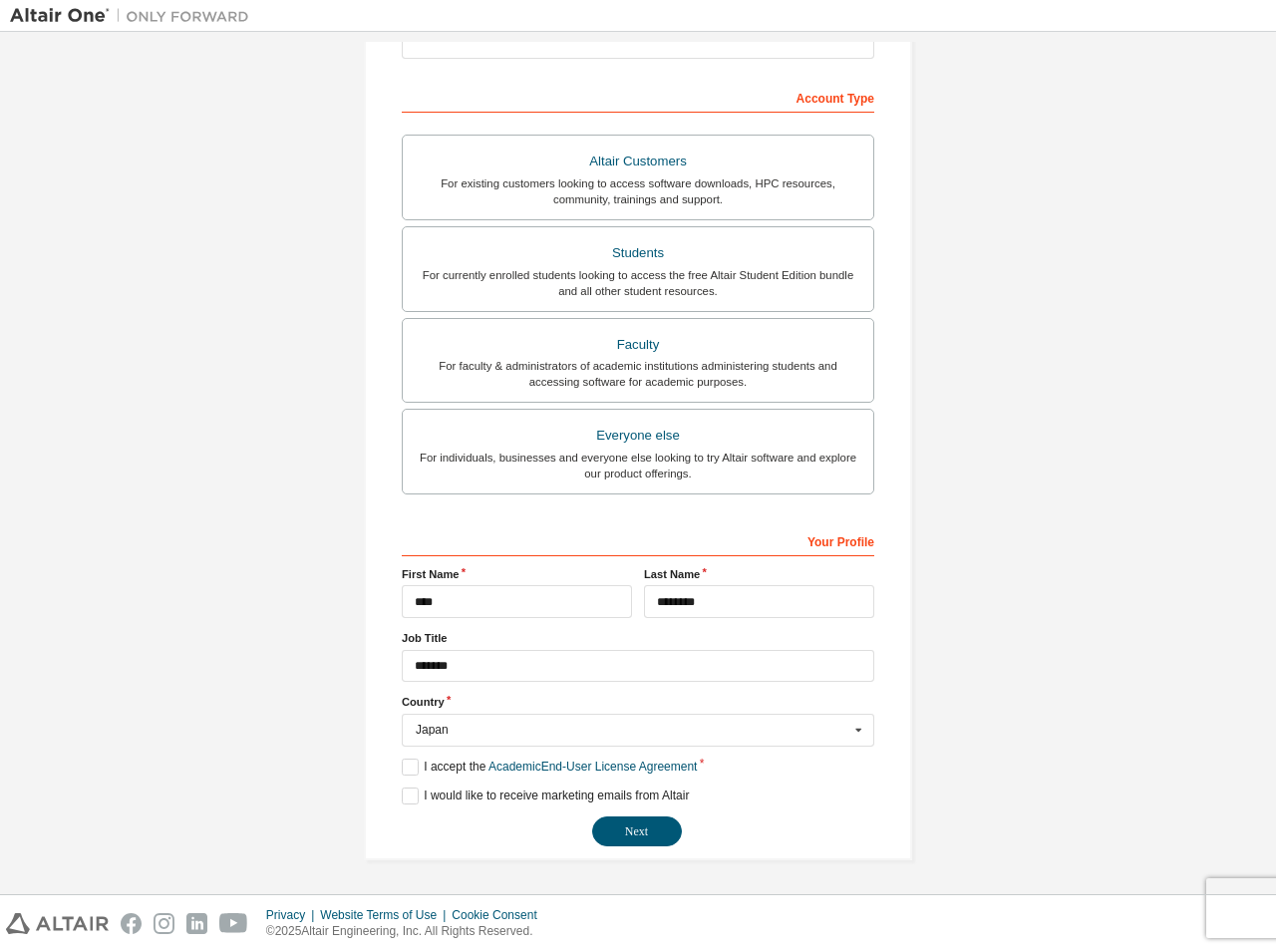click on "Your Profile First Name **** Last Name ******** Job Title ******* *** Country Japan Afghanistan Åland Islands Albania Algeria American Samoa Andorra Angola Anguilla Antarctica Antigua and Barbuda Argentina Armenia Aruba Australia Austria Azerbaijan Bahamas Bahrain Bangladesh Barbados Belgium Belize Benin Bermuda Bhutan Bolivia (Plurinational State of) Bonaire, Sint Eustatius and Saba Bosnia and Herzegovina Botswana Bouvet Island Brazil British Indian Ocean Territory Brunei Darussalam Bulgaria Burkina Faso Burundi Cabo Verde Cambodia Cameroon Canada Cayman Islands Central African Republic Chad Chile China Christmas Island Cocos (Keeling) Islands Colombia Comoros Congo Congo (Democratic Republic of the) Cook Islands Costa Rica Côte d'Ivoire Croatia Curaçao Cyprus Czech Republic Denmark Djibouti Dominica Dominican Republic Ecuador Egypt El Salvador Equatorial Guinea Eritrea Estonia Ethiopia Falkland Islands (Malvinas) Faroe Islands Fiji Finland France French Guiana French Polynesia French Southern Territories" at bounding box center [638, 685] 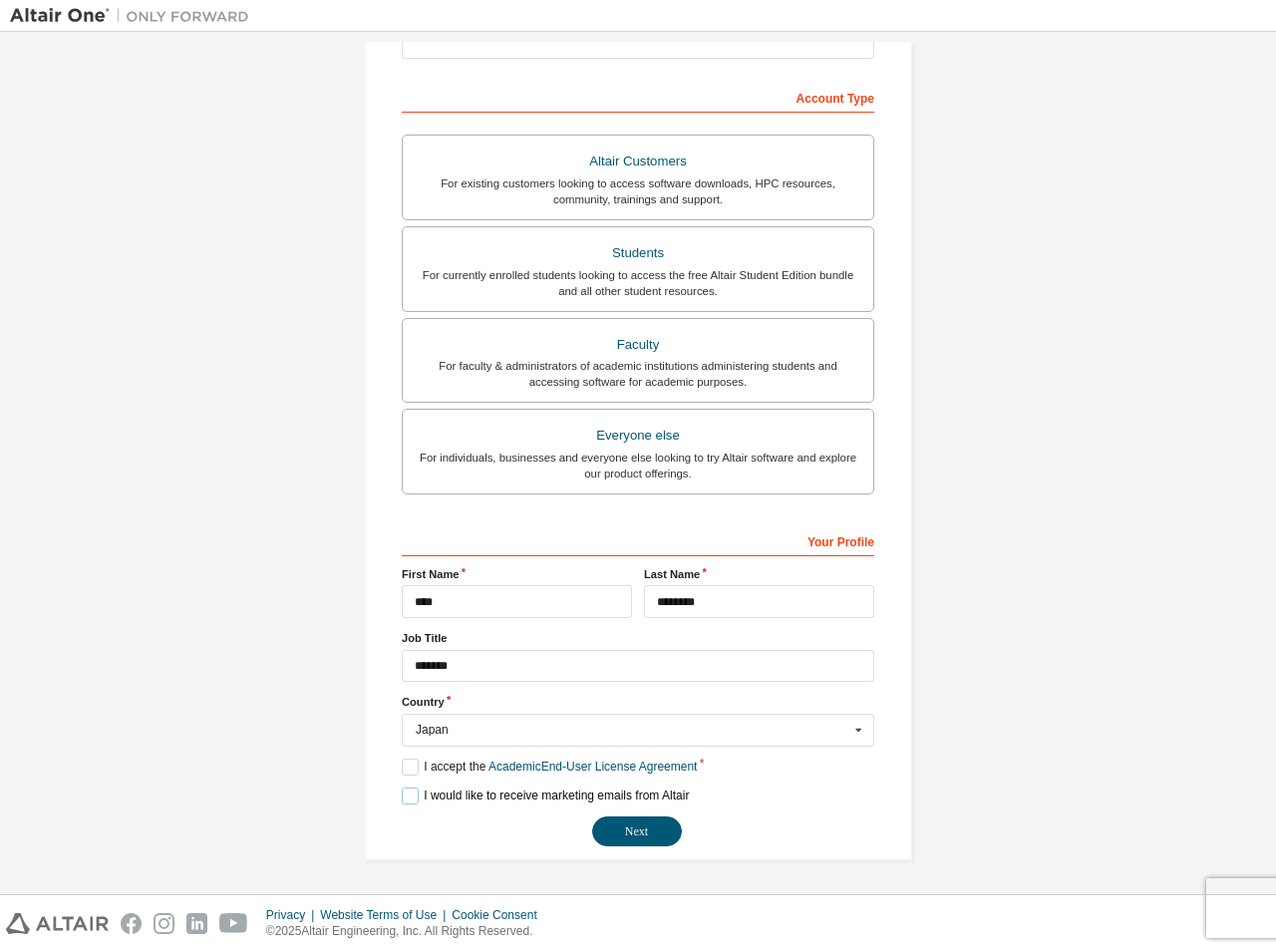 click on "I would like to receive marketing emails from Altair" at bounding box center (545, 795) 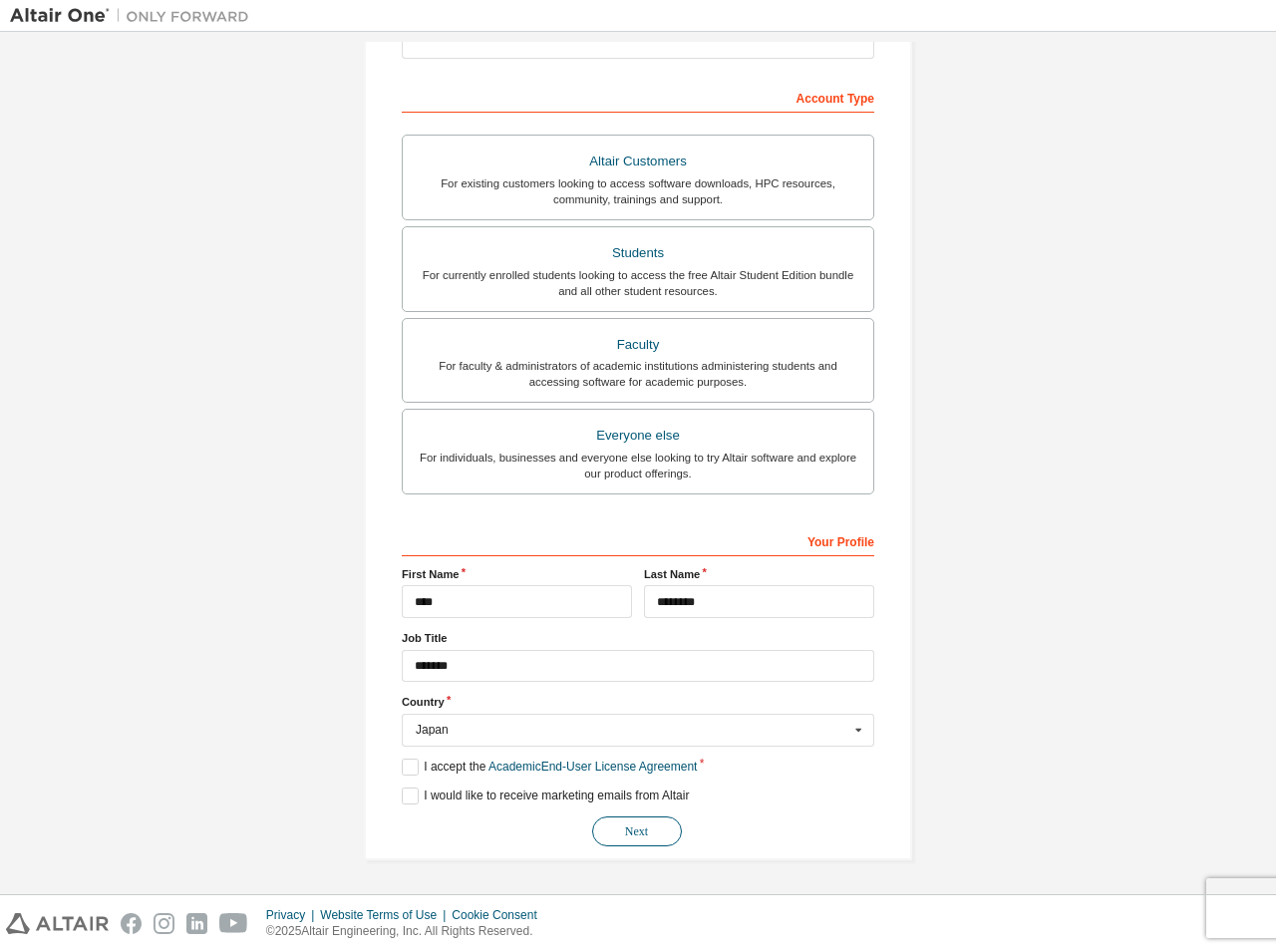 click on "Next" at bounding box center (637, 831) 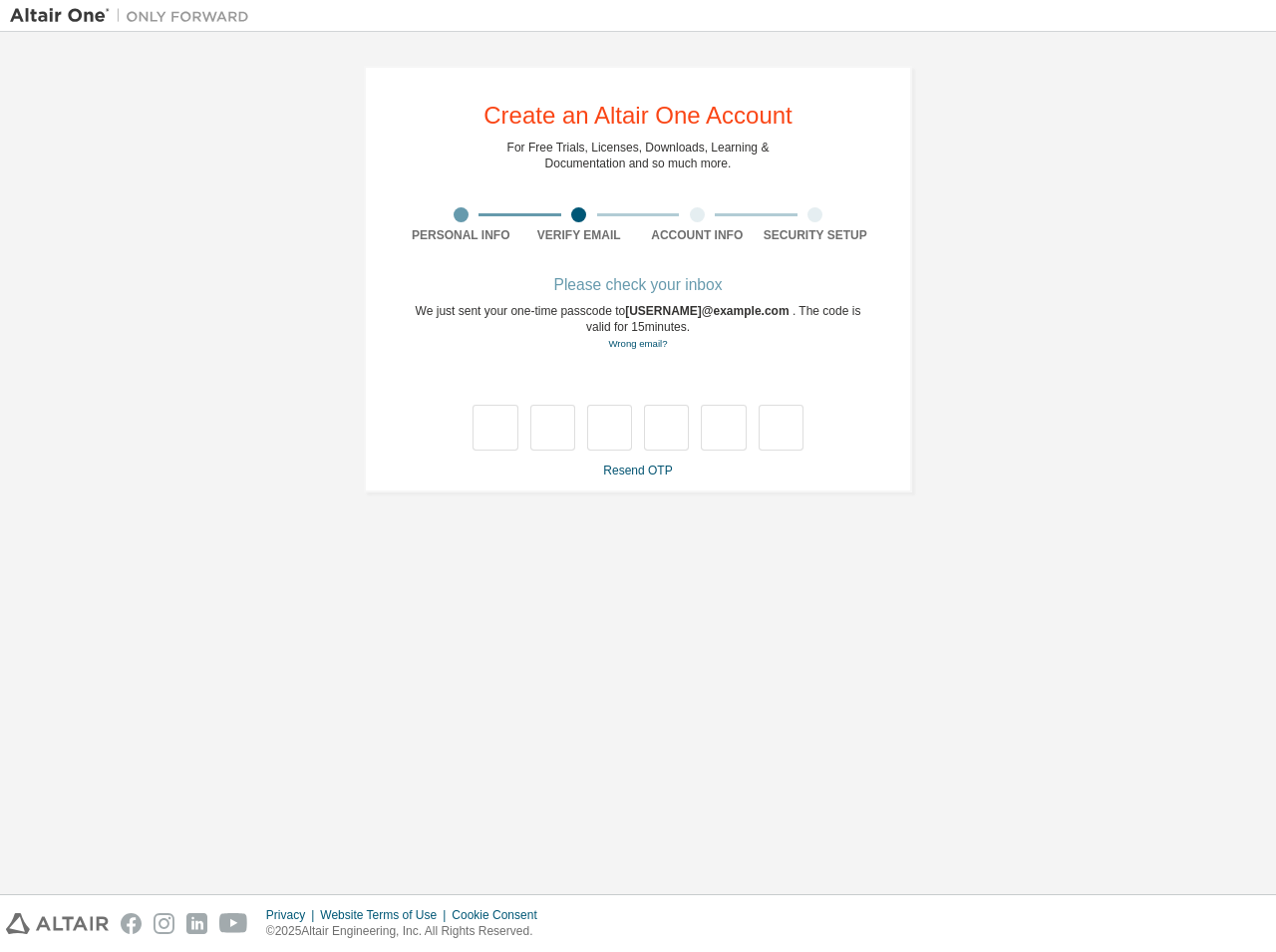 scroll, scrollTop: 0, scrollLeft: 0, axis: both 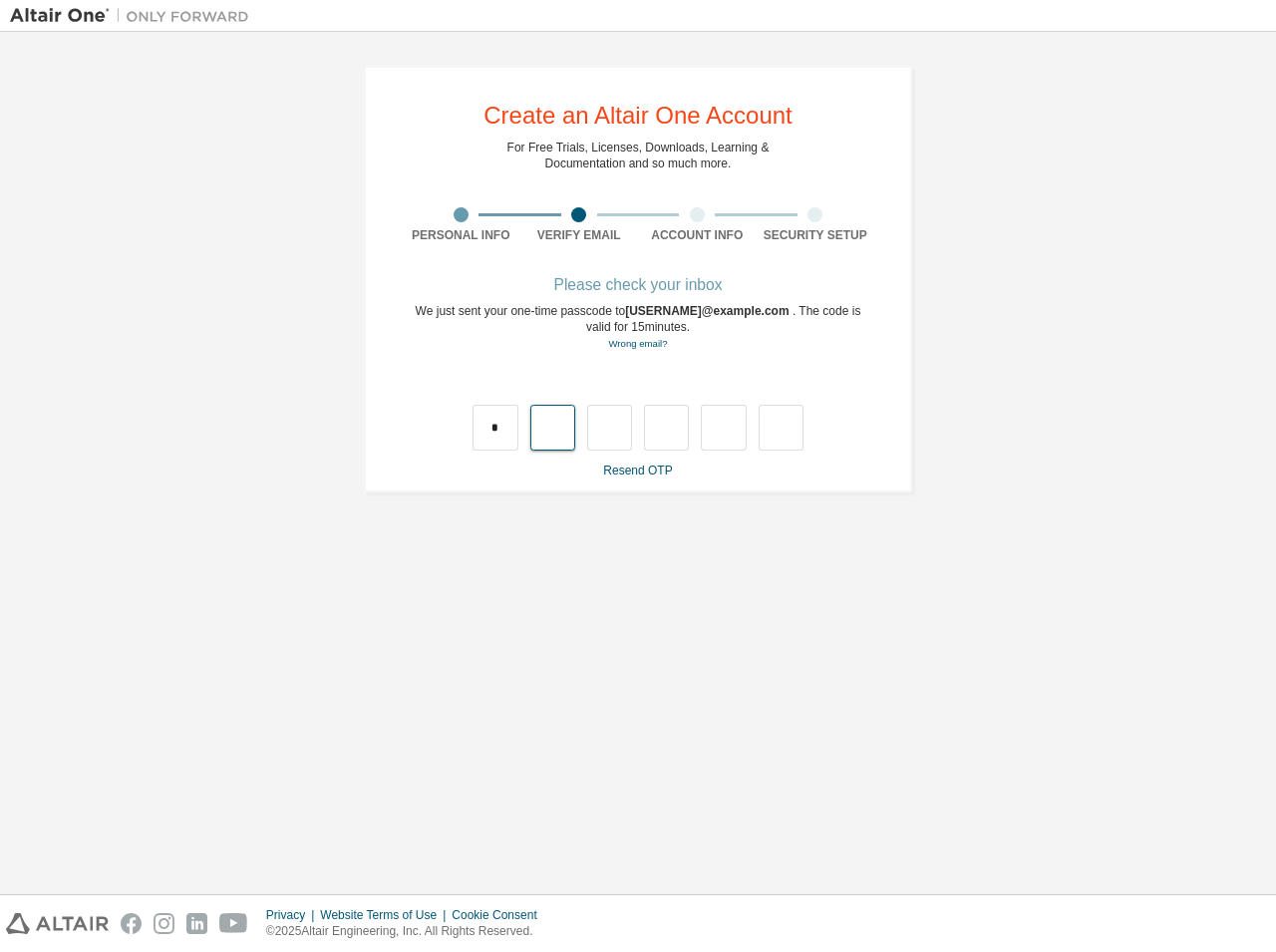 type on "*" 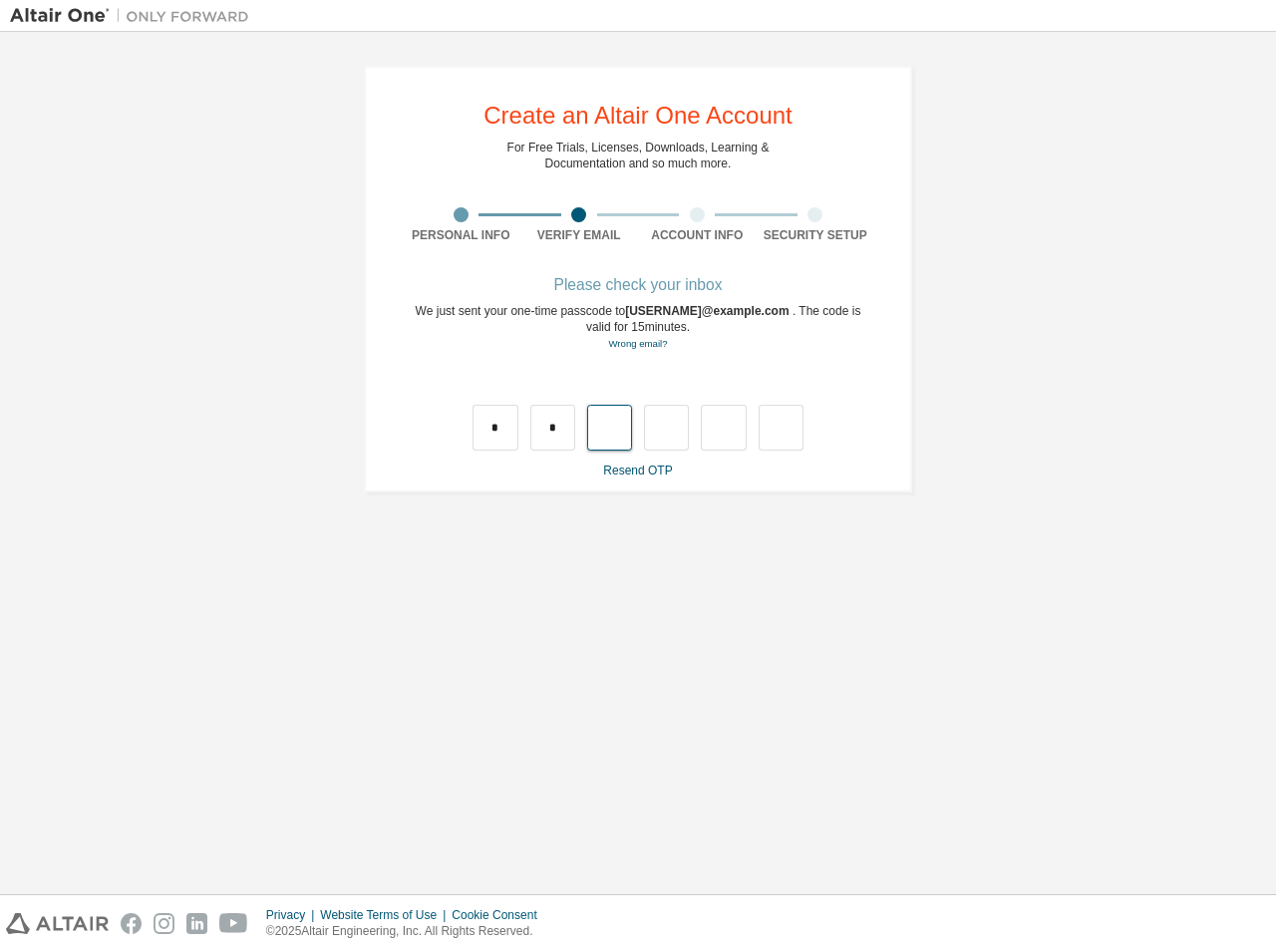 type on "*" 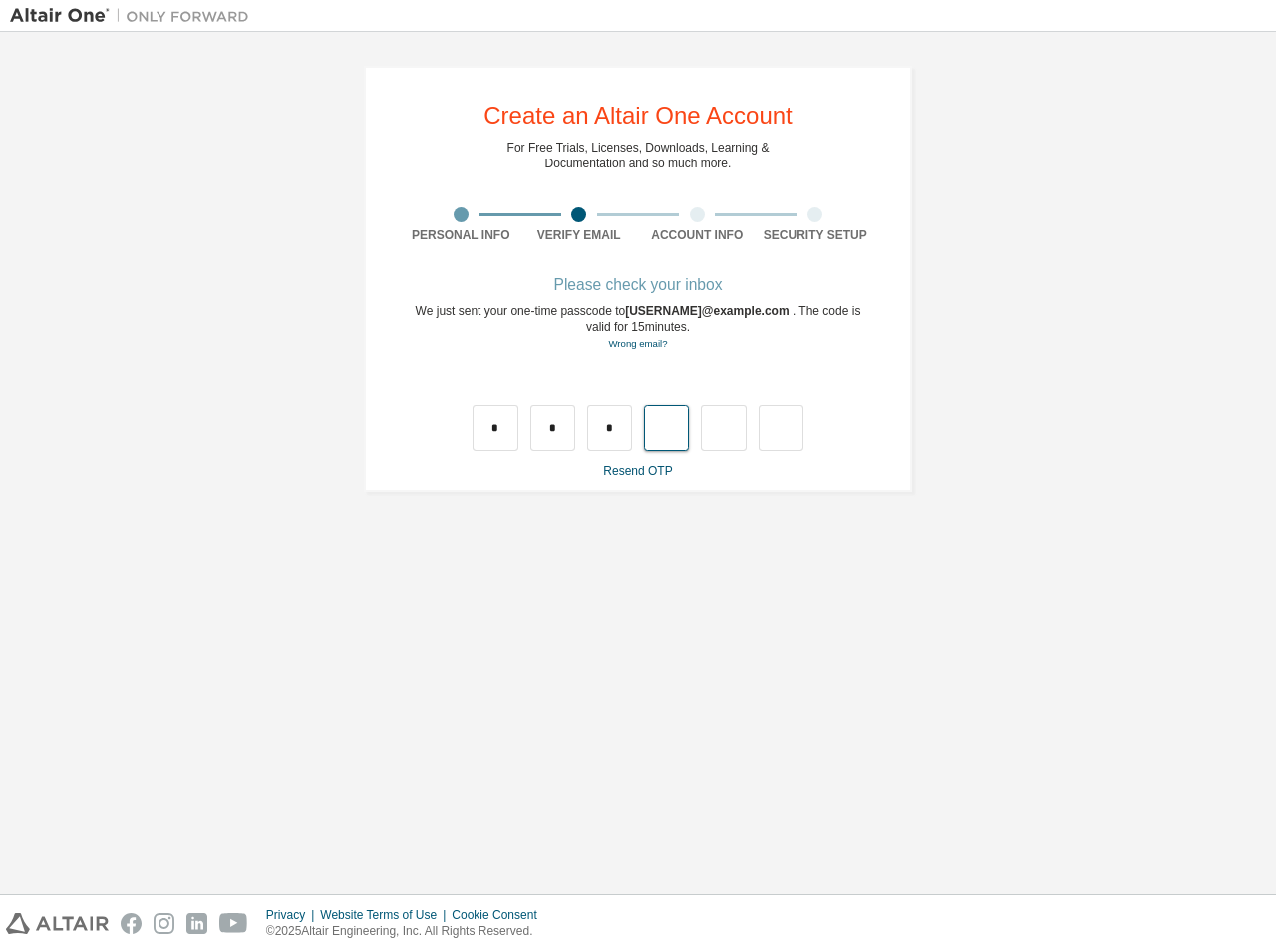 type on "*" 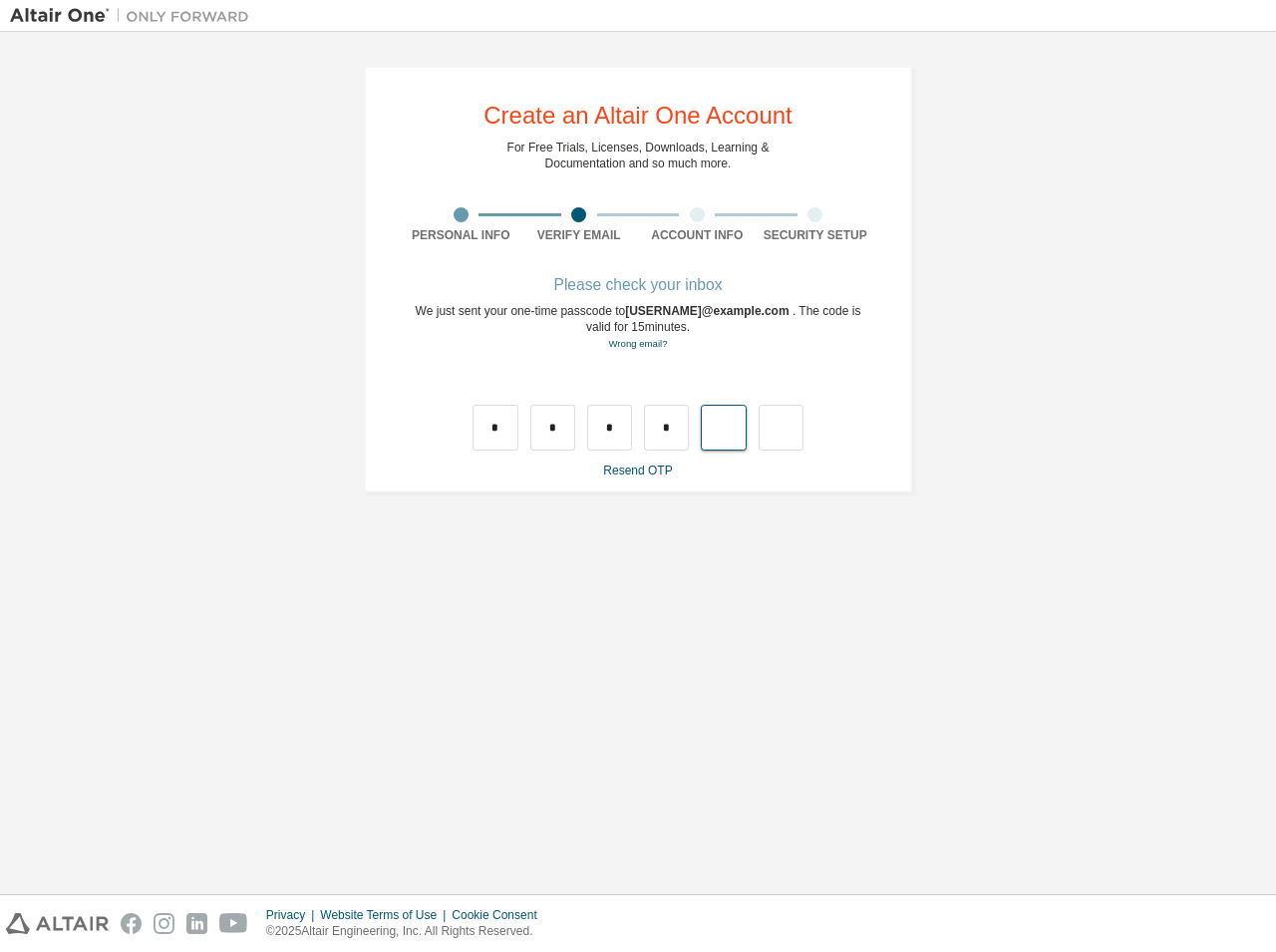 type on "*" 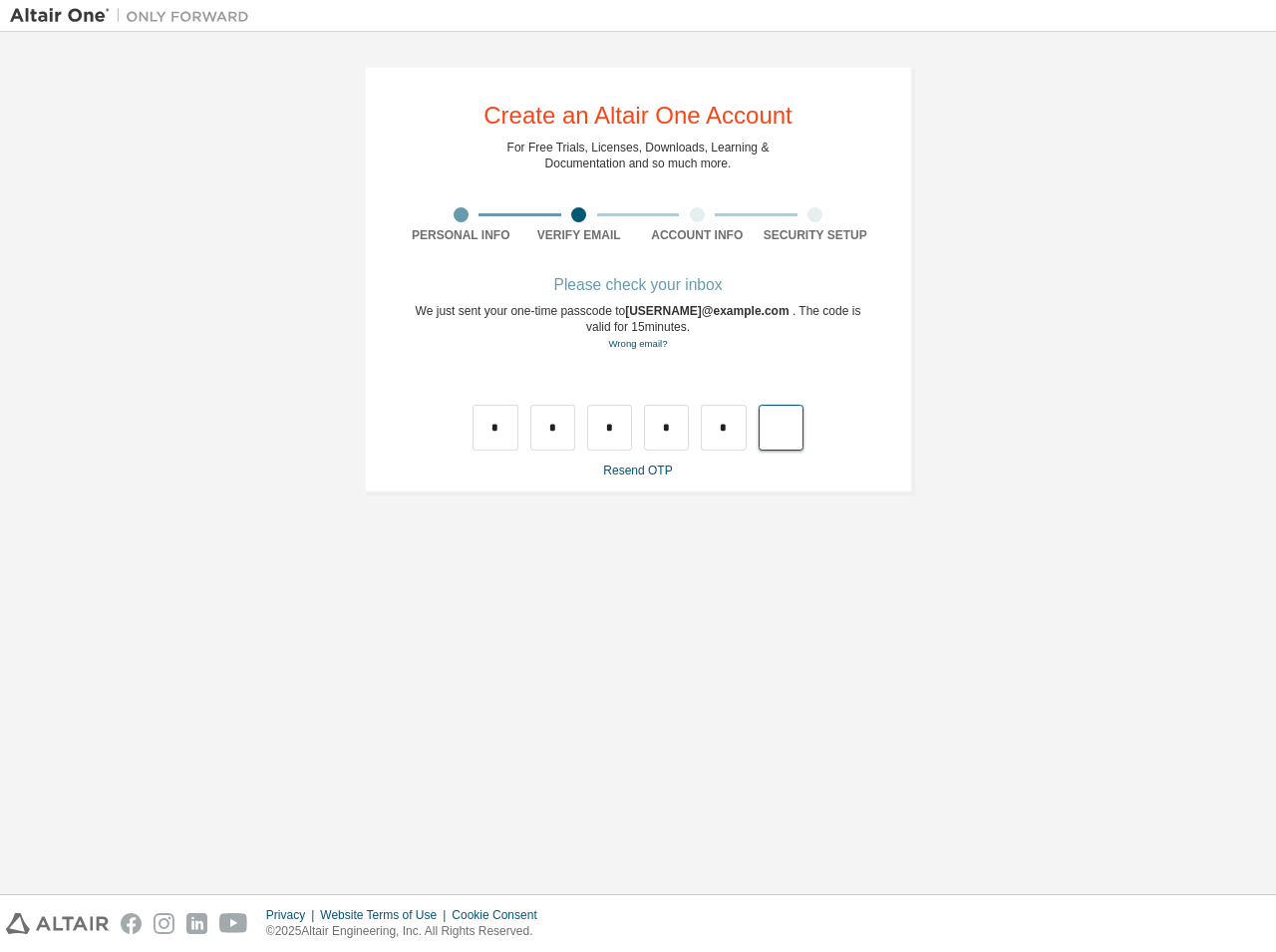 type on "*" 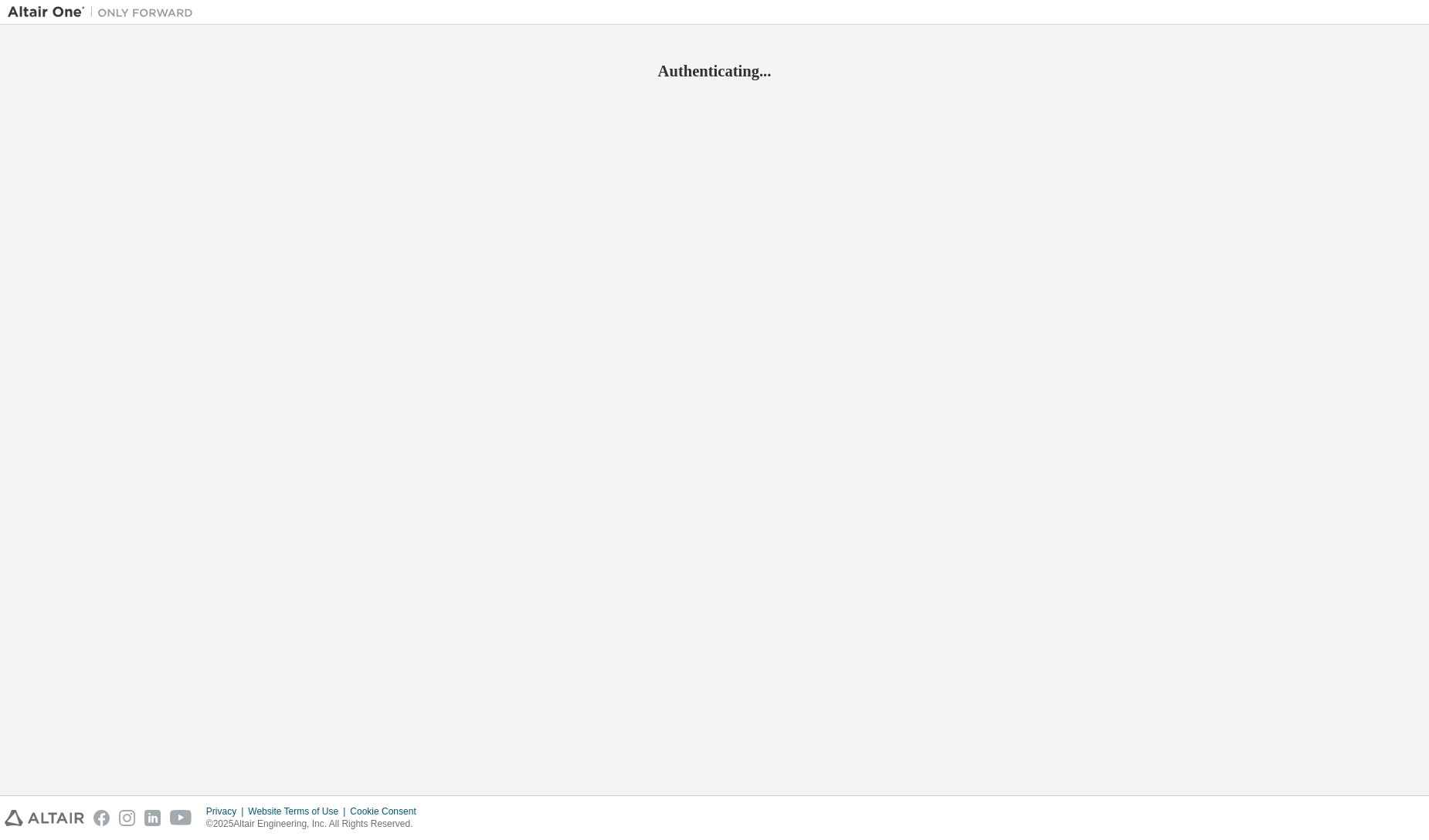 scroll, scrollTop: 0, scrollLeft: 0, axis: both 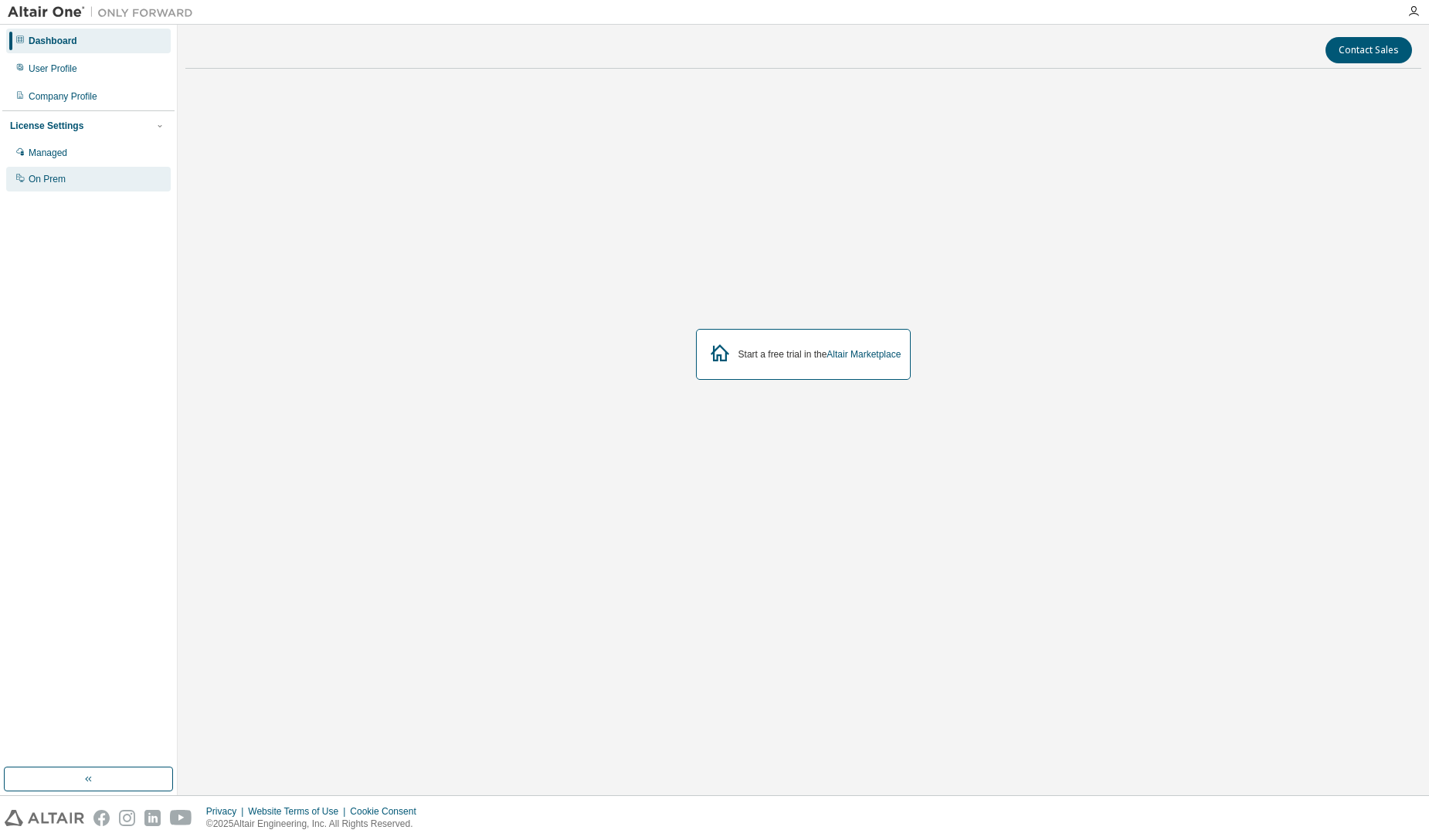 click on "On Prem" at bounding box center (47, 179) 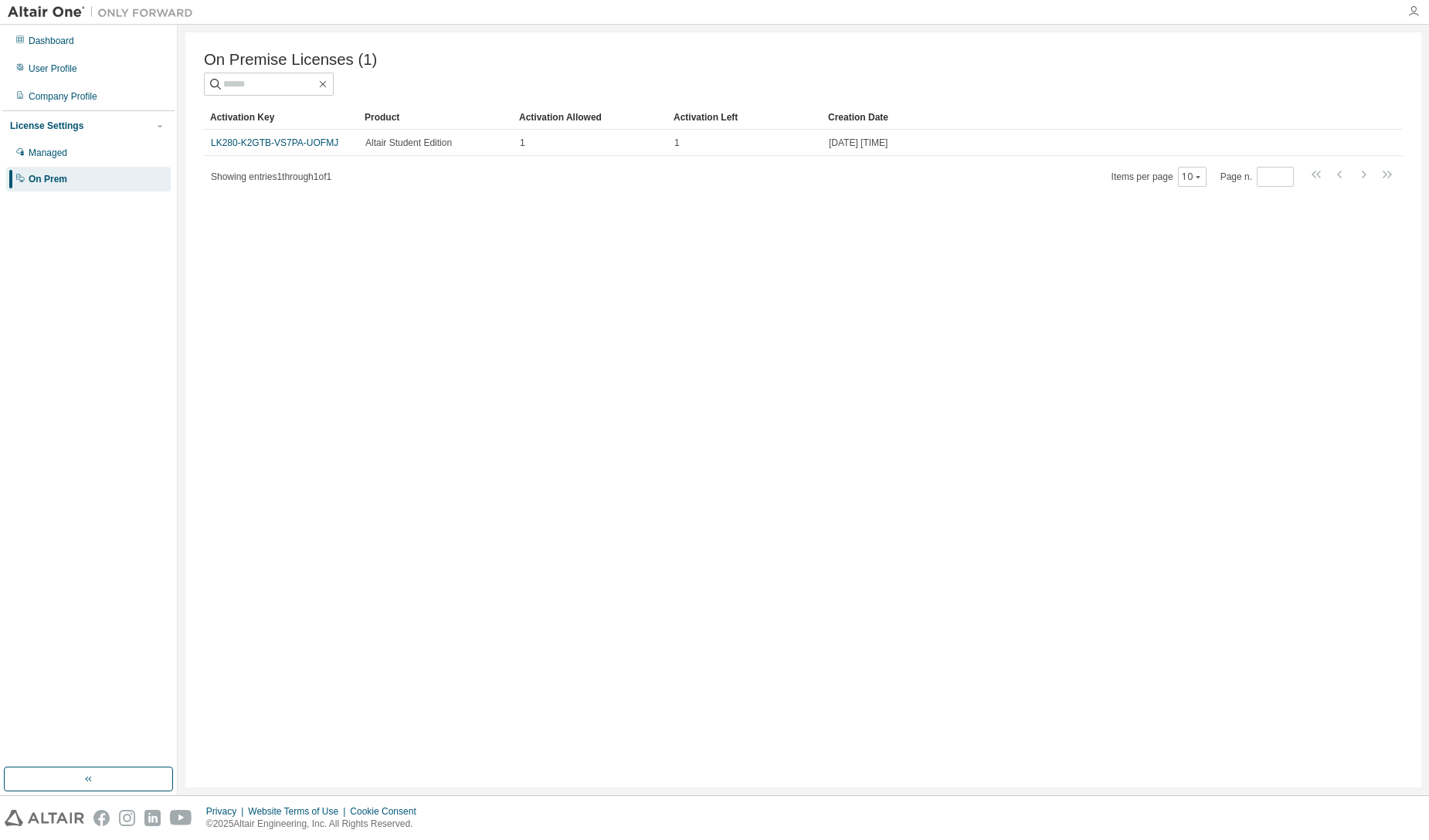 click at bounding box center [1414, 12] 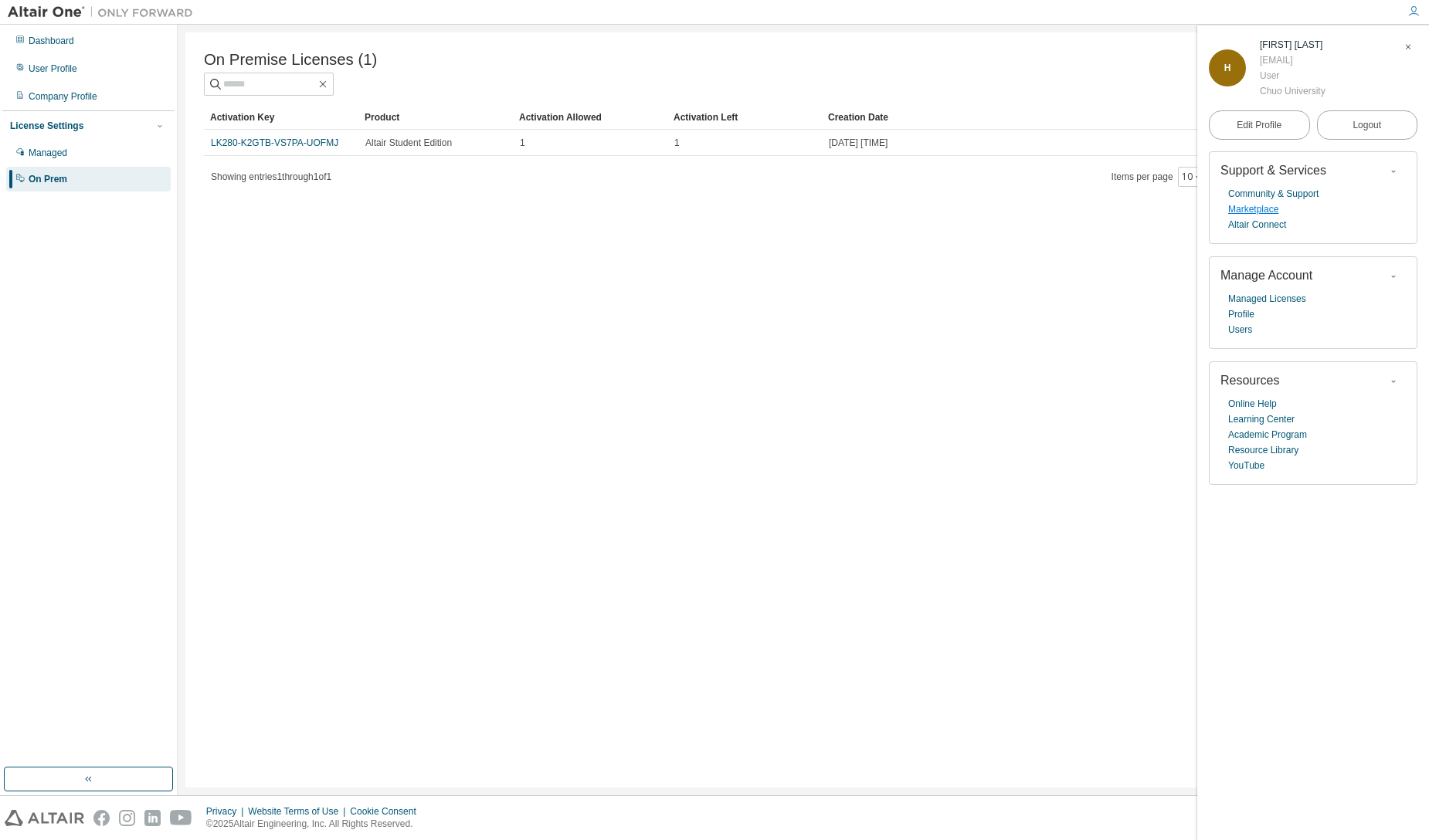 click on "Marketplace" at bounding box center (1253, 209) 